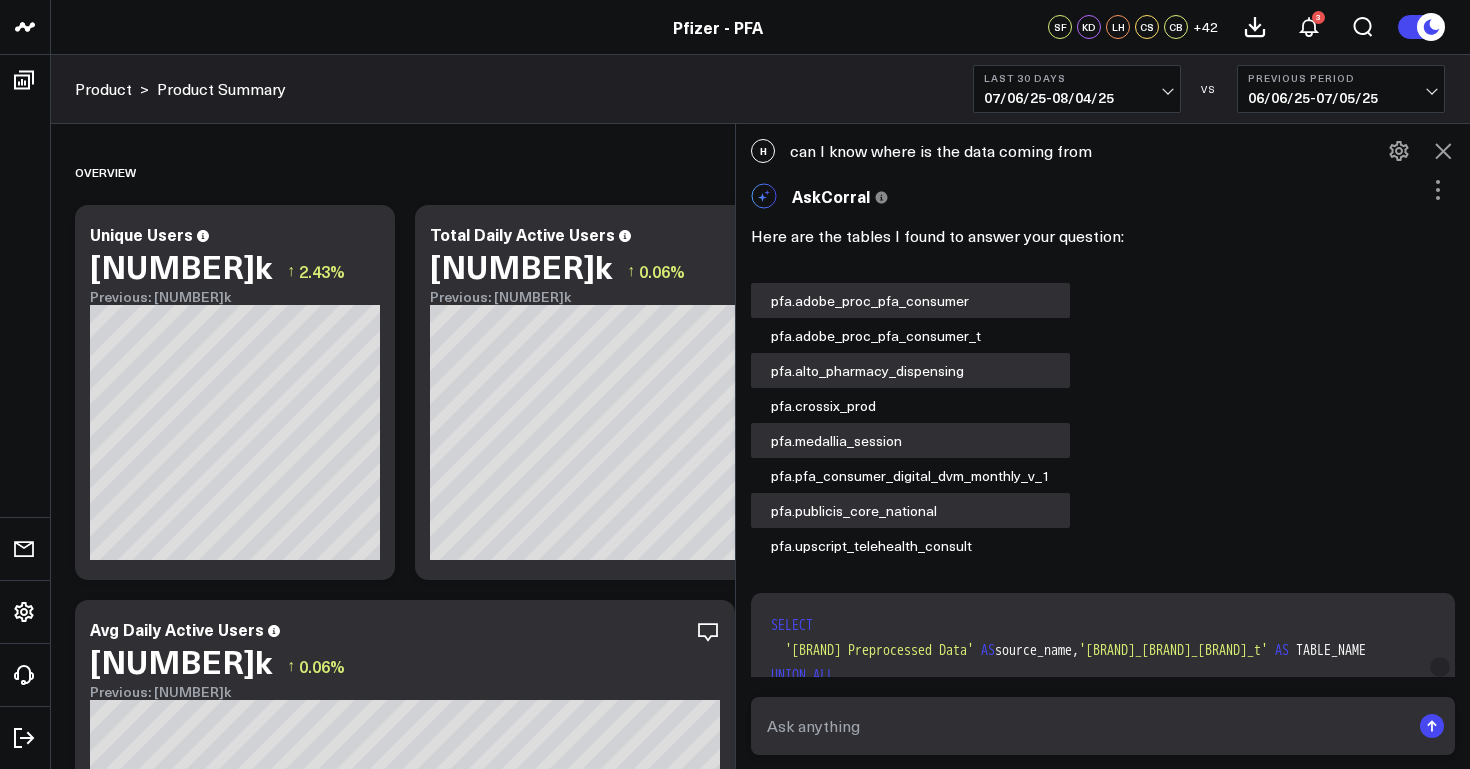 scroll, scrollTop: 0, scrollLeft: 0, axis: both 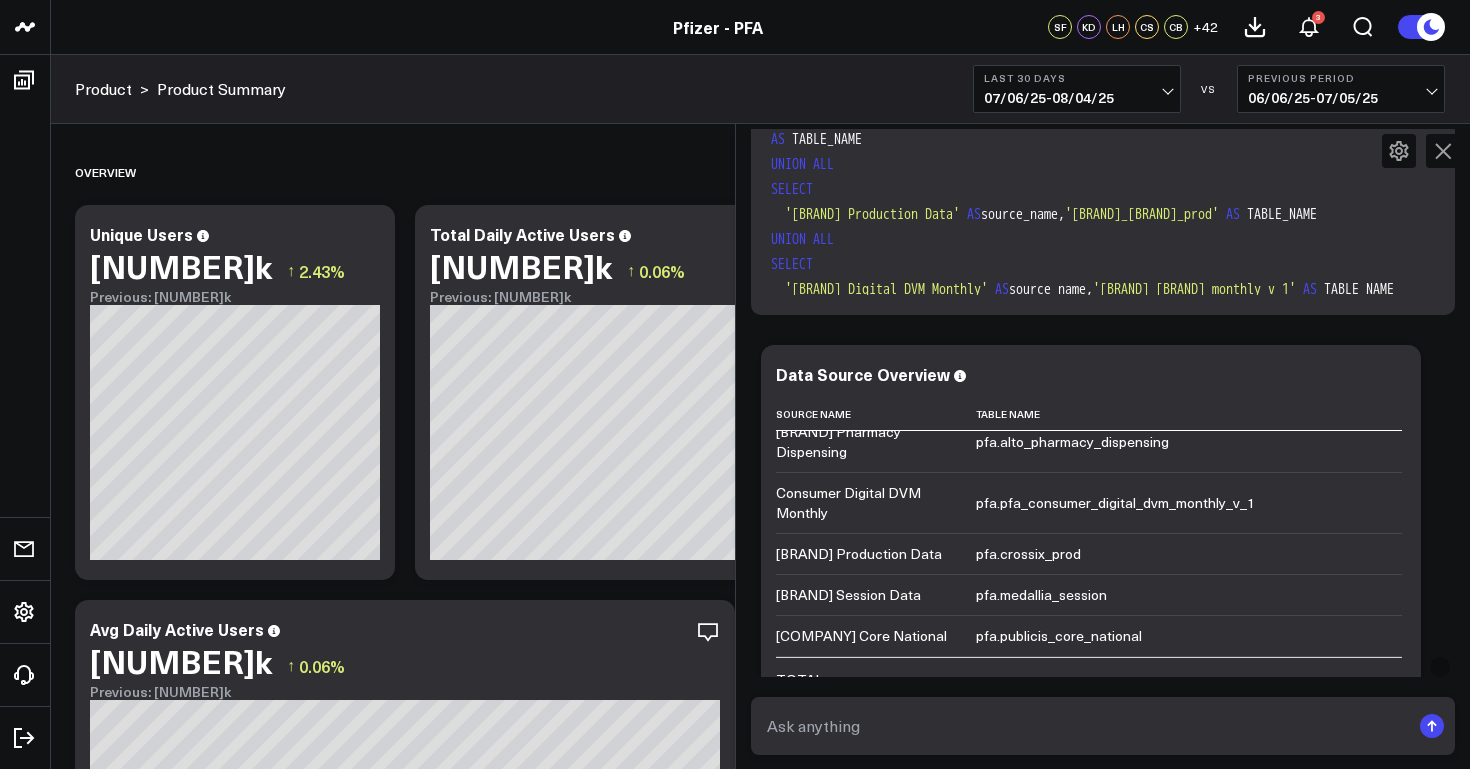 click on "SELECT
'Adobe Preprocessed Data'   AS  source_name,
'pfa.adobe_proc_pfa_consumer_t'   AS   TABLE_NAME
UNION   ALL
SELECT
'Adobe Processed Data'   AS  source_name,
'pfa.adobe_proc_pfa_consumer'   AS   TABLE_NAME
UNION   ALL
SELECT
'Medallia Session Data'   AS  source_name,
'pfa.medallia_session'   AS   TABLE_NAME
UNION   ALL
SELECT
'Publicis Core National'   AS  source_name,
'pfa.publicis_core_national'   AS   TABLE_NAME
UNION   ALL
SELECT
'UpScript Telehealth Consult'   AS  source_name,
'pfa.upscript_telehealth_consult'   AS   TABLE_NAME
UNION   ALL
SELECT
'Alto Pharmacy Dispensing'   AS  source_name,
'pfa.alto_pharmacy_dispensing'   AS   TABLE_NAME
UNION   ALL
SELECT
'Crossix Production Data'   AS  source_name,
'pfa.crossix_prod'   AS   TABLE_NAME
UNION   ALL
SELECT
'Consumer Digital DVM Monthly'   AS  source_name,
'pfa.pfa_consumer_digital_dvm_monthly_v_1'   AS   TABLE_NAME
ORDER   BY
1 ,
2   NULLS LAST ;" at bounding box center (1107, 27) 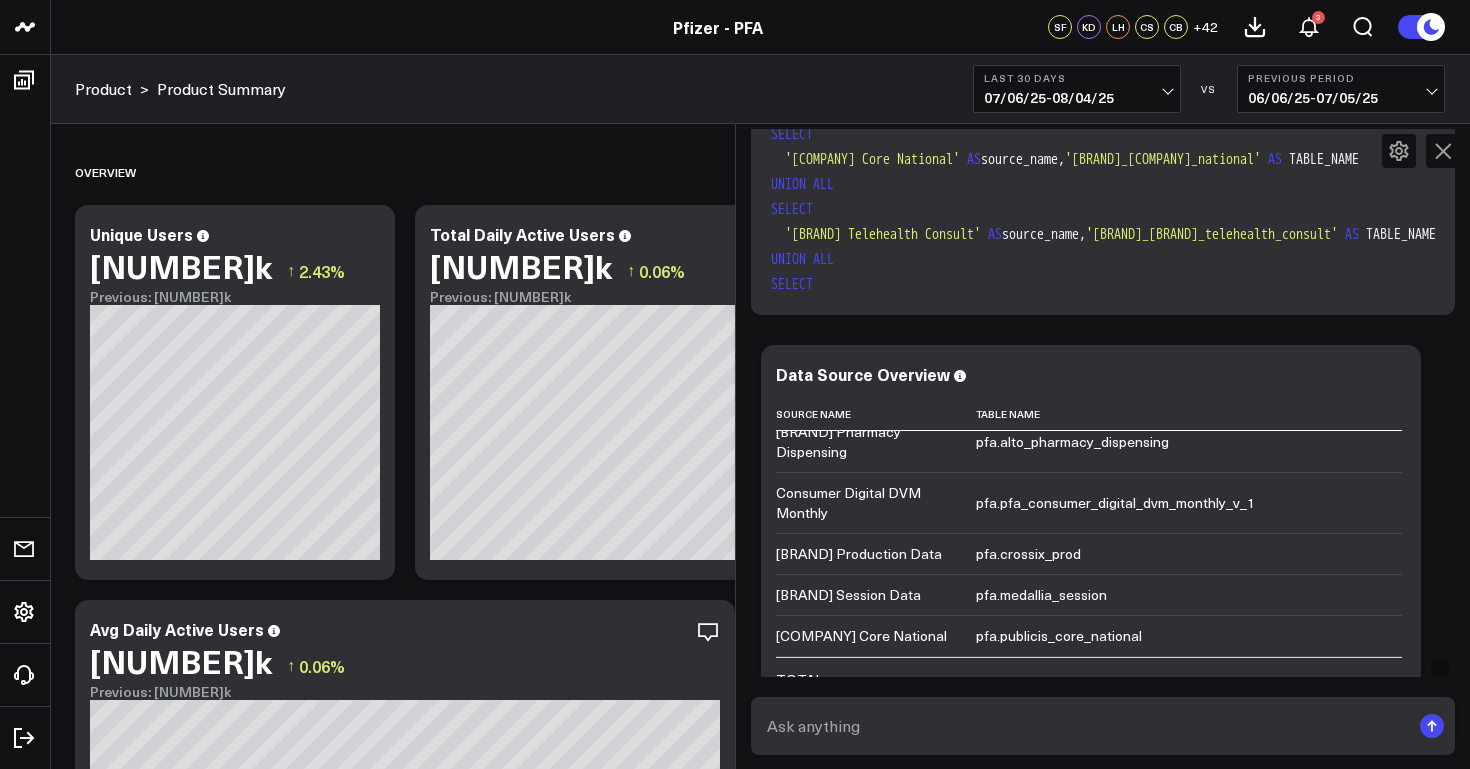 scroll, scrollTop: 0, scrollLeft: 0, axis: both 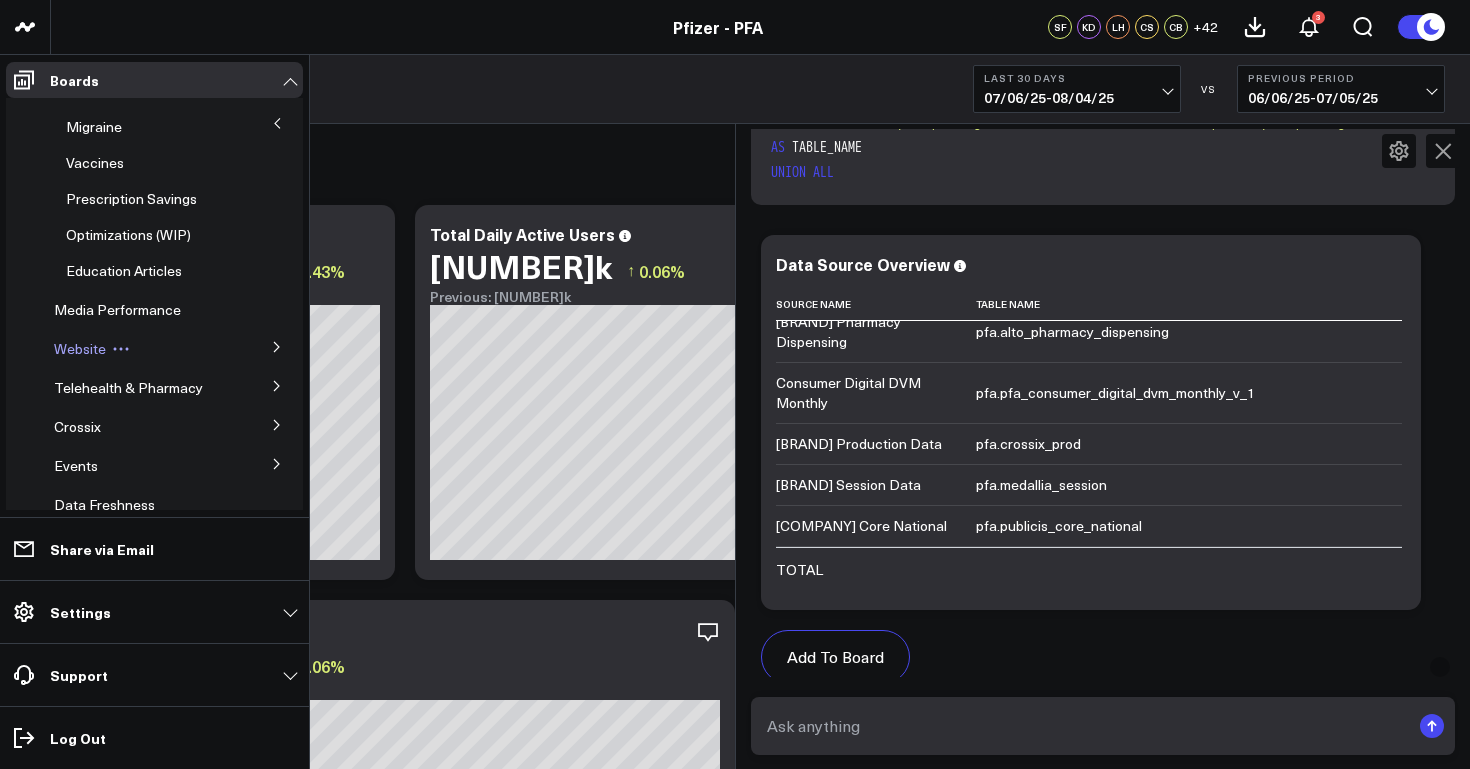 click on "Website" at bounding box center [80, 348] 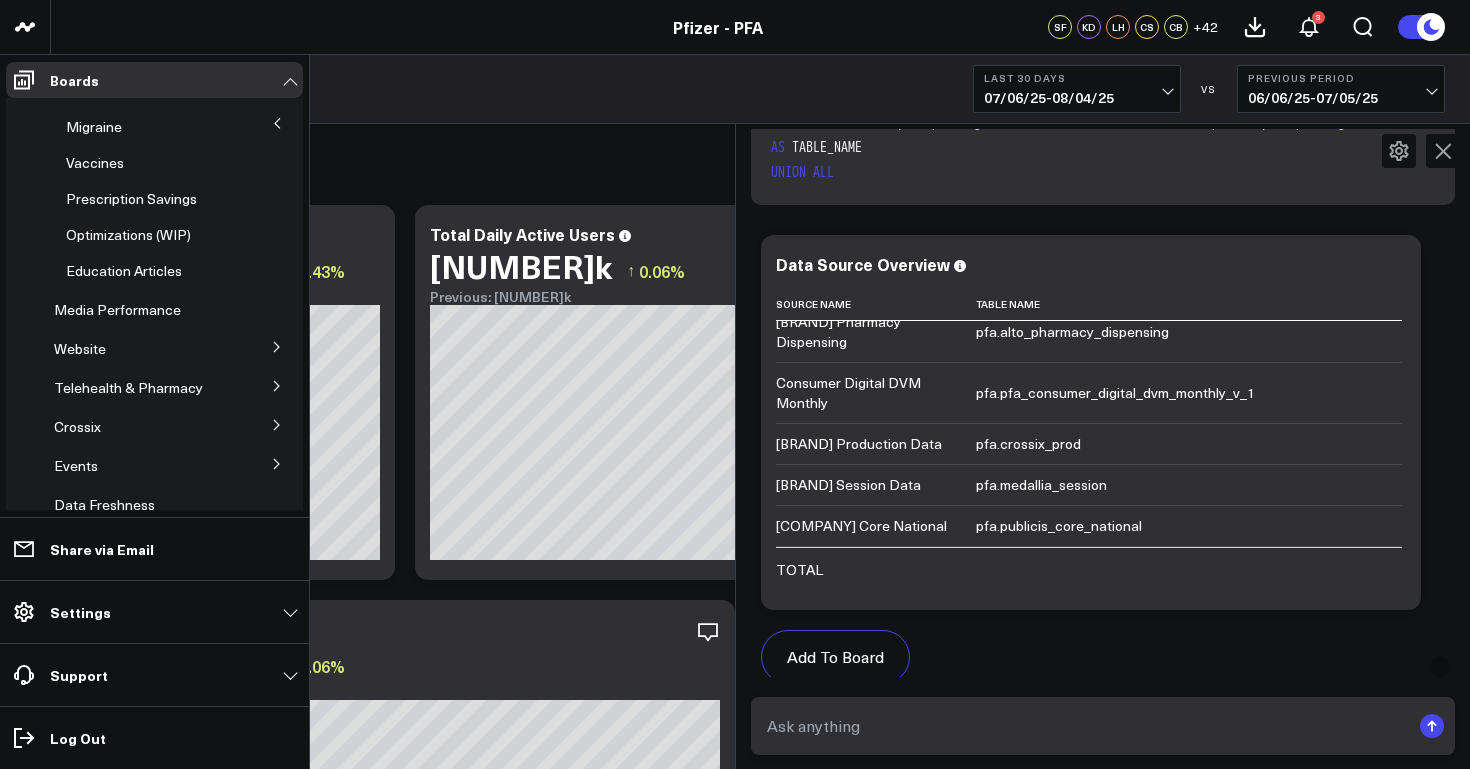 click 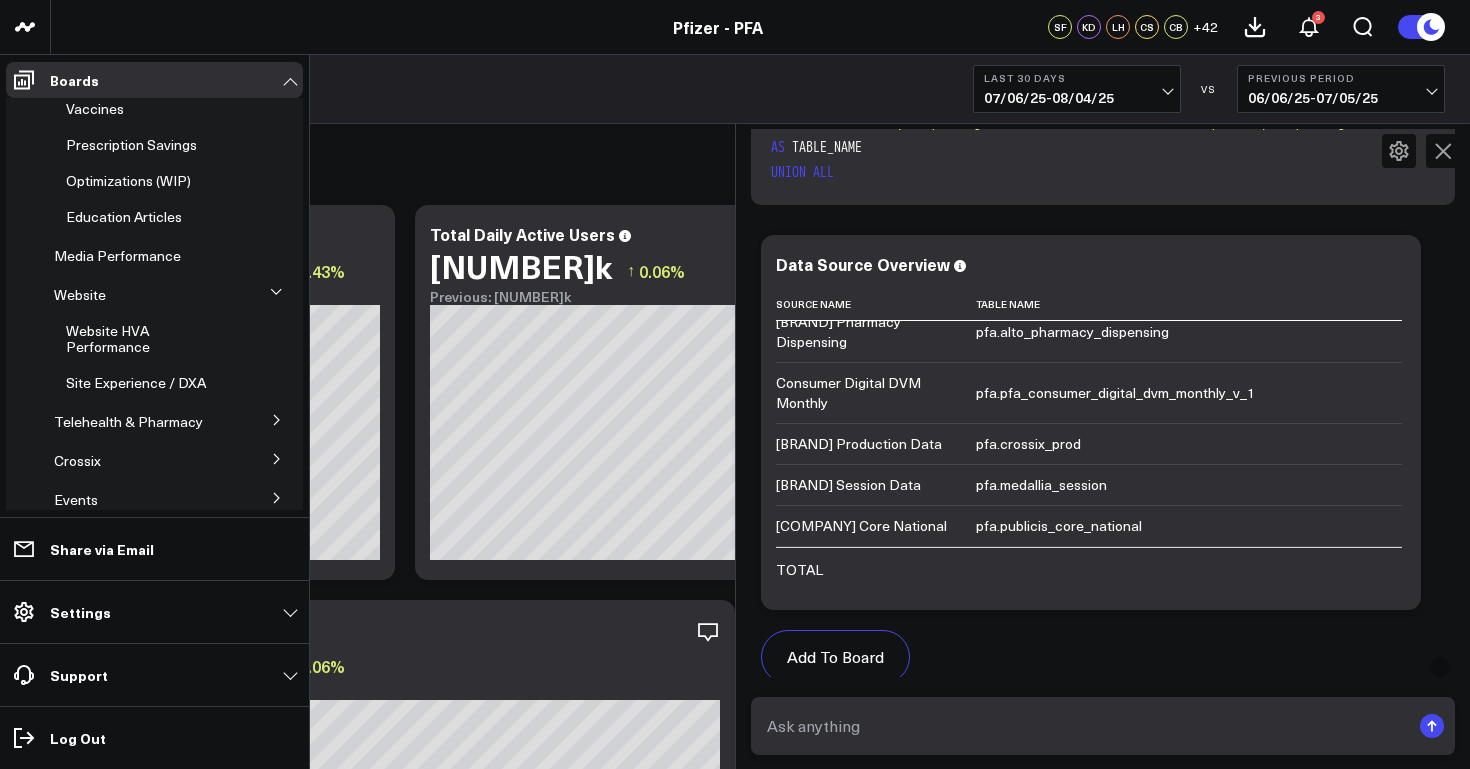 scroll, scrollTop: 396, scrollLeft: 0, axis: vertical 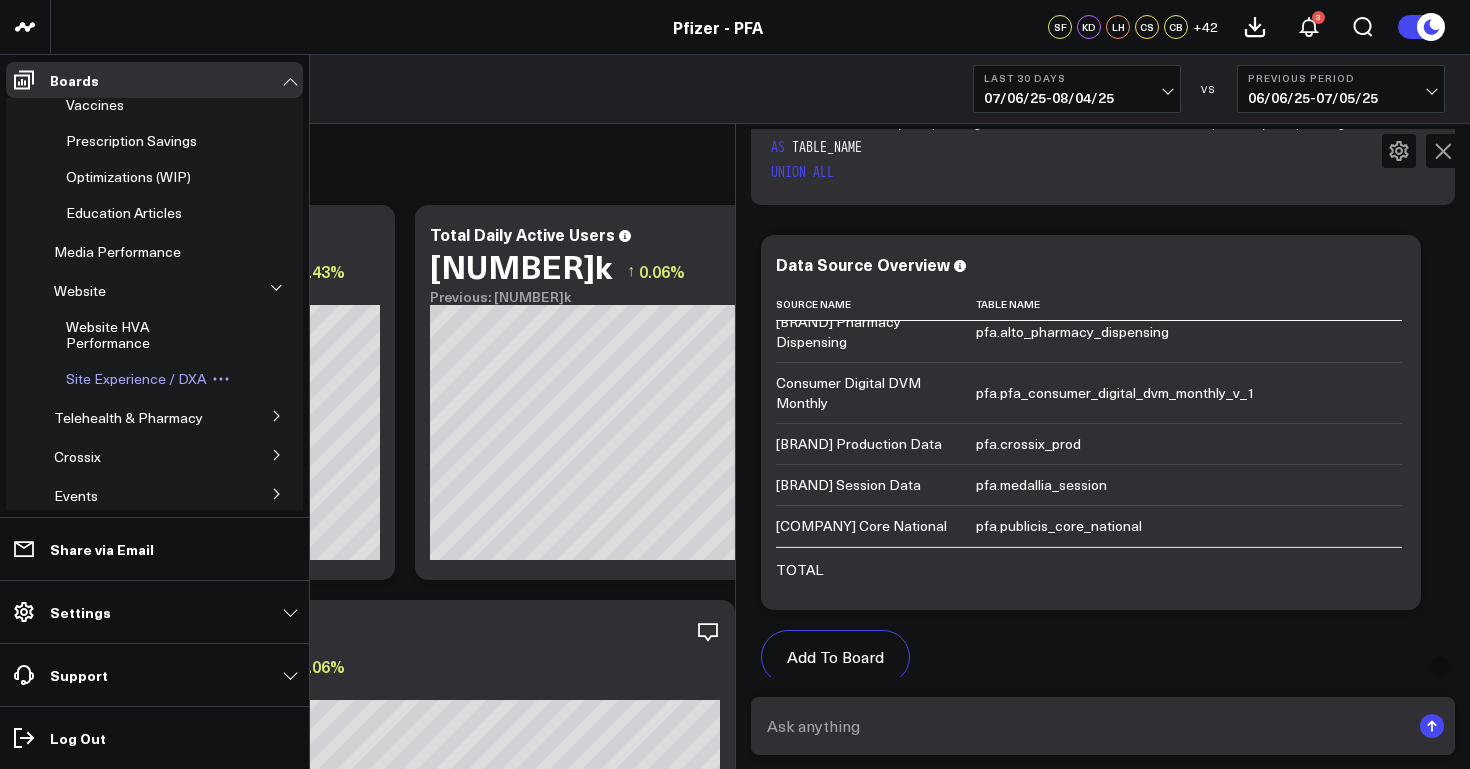 click on "Site Experience / DXA" at bounding box center (136, 378) 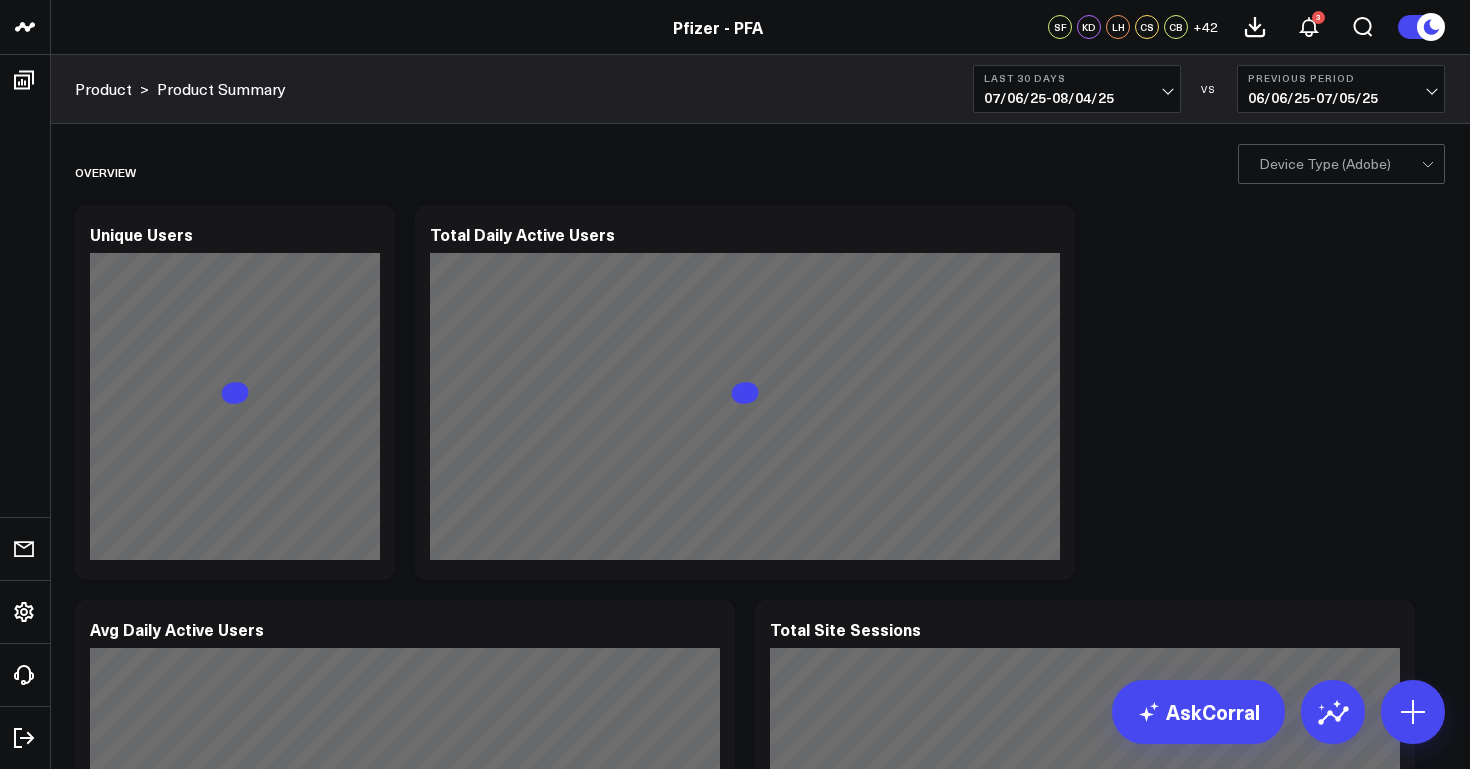 scroll, scrollTop: 0, scrollLeft: 0, axis: both 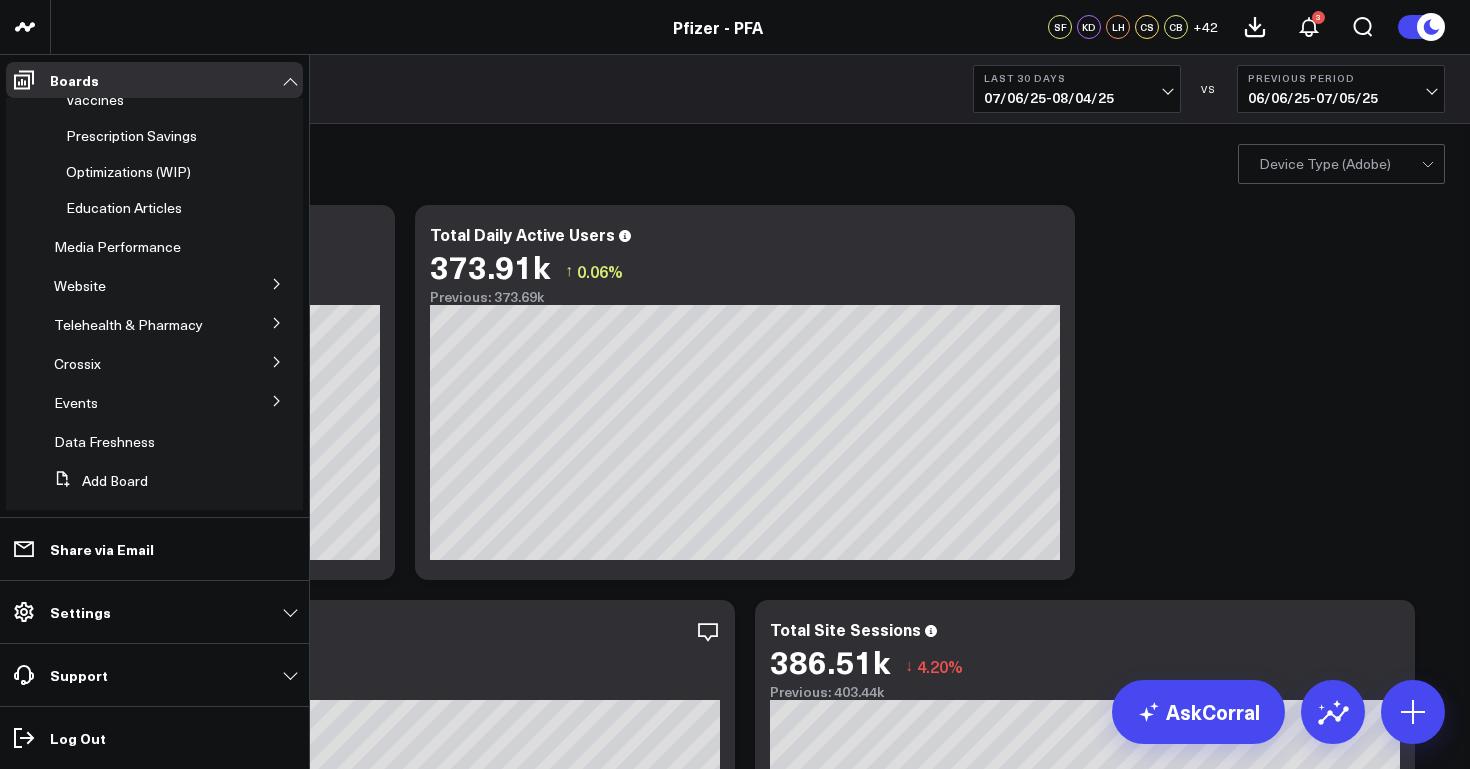 click 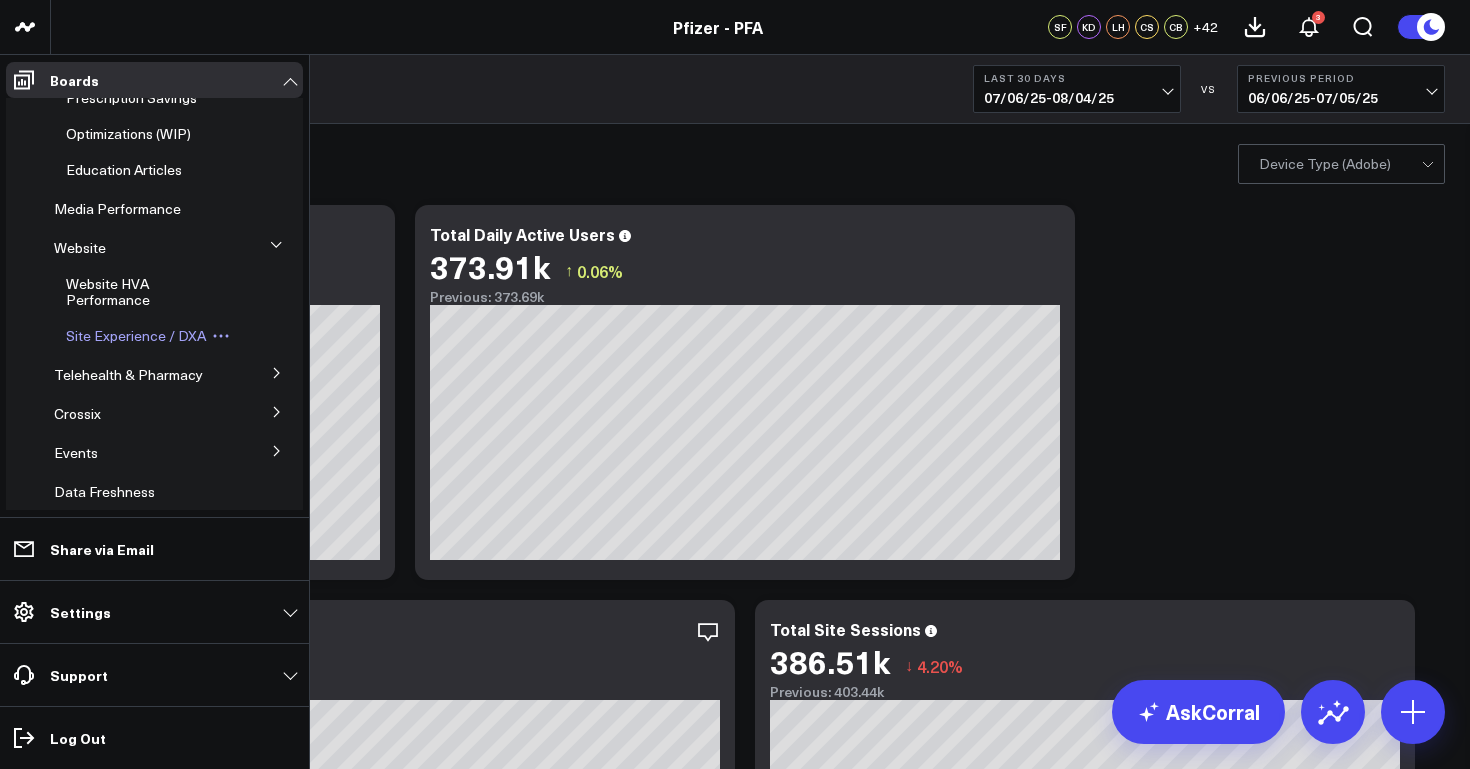 scroll, scrollTop: 443, scrollLeft: 0, axis: vertical 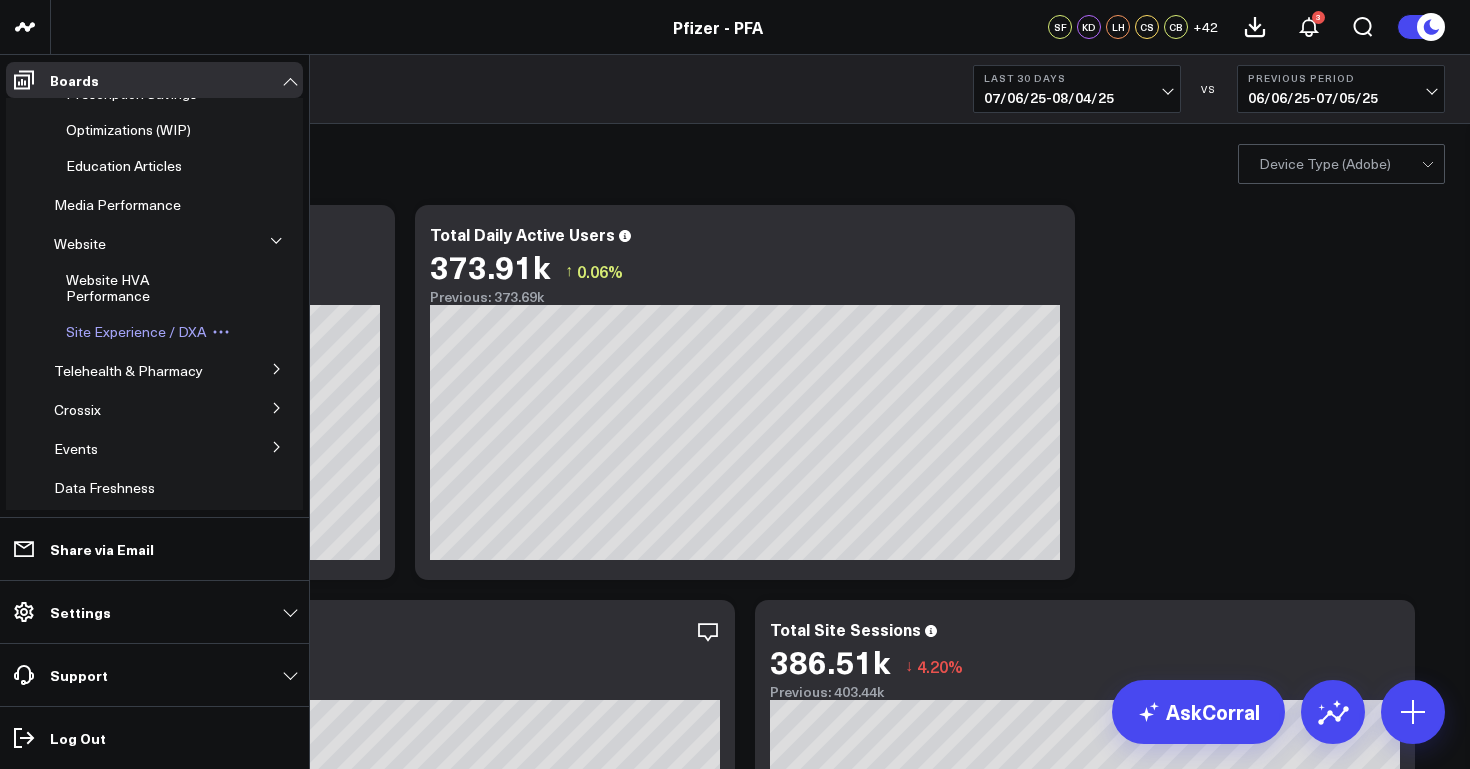 click on "Site Experience / DXA" at bounding box center [136, 331] 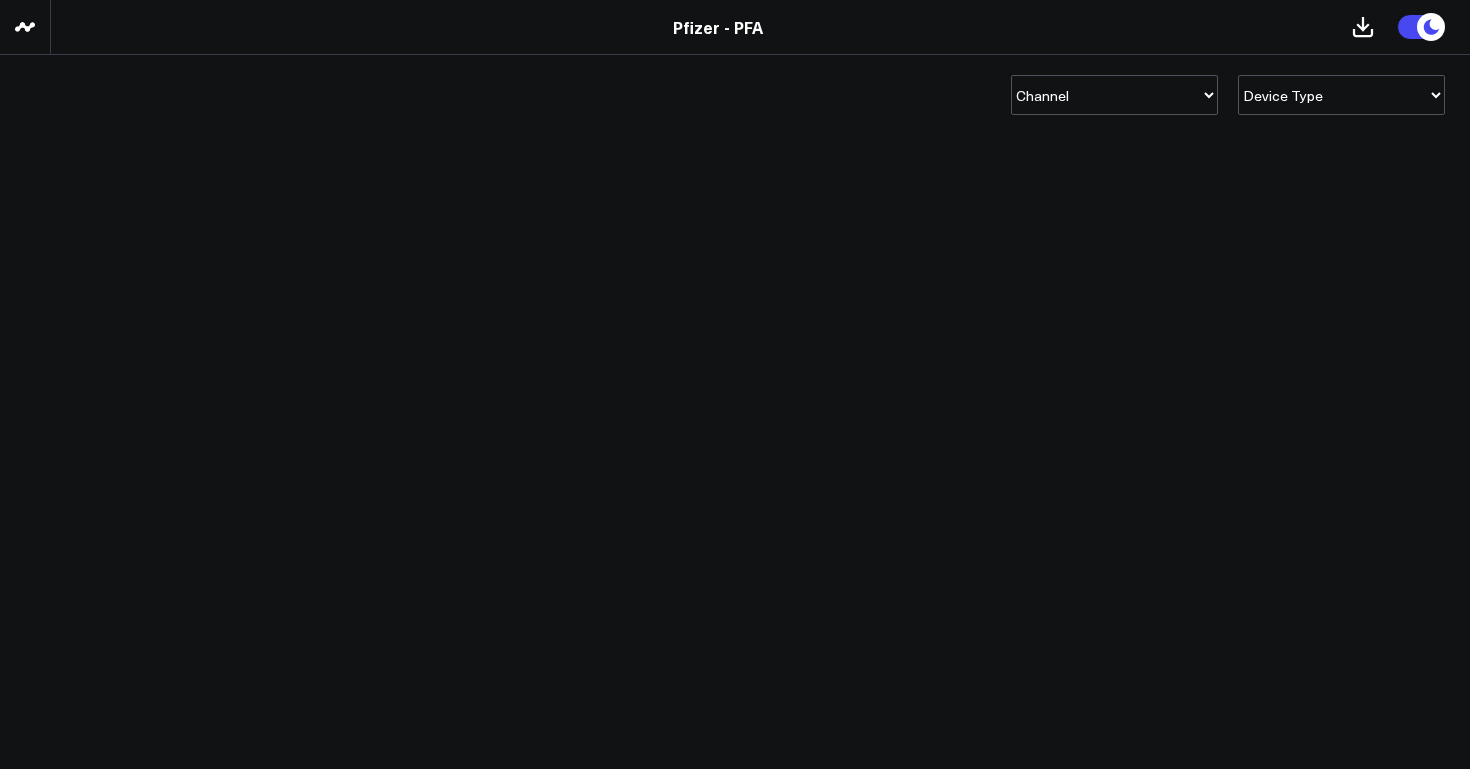 scroll, scrollTop: 0, scrollLeft: 0, axis: both 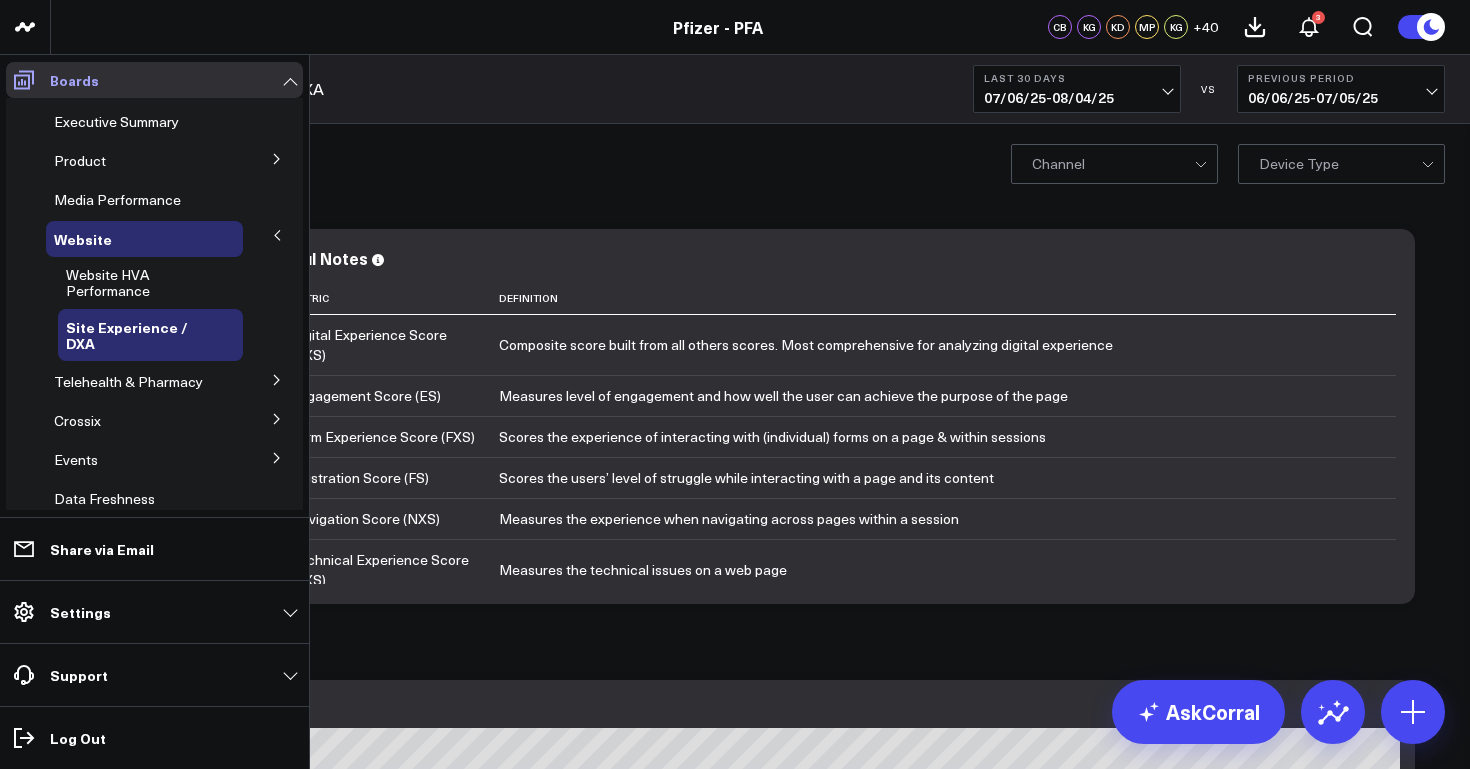 click at bounding box center (24, 80) 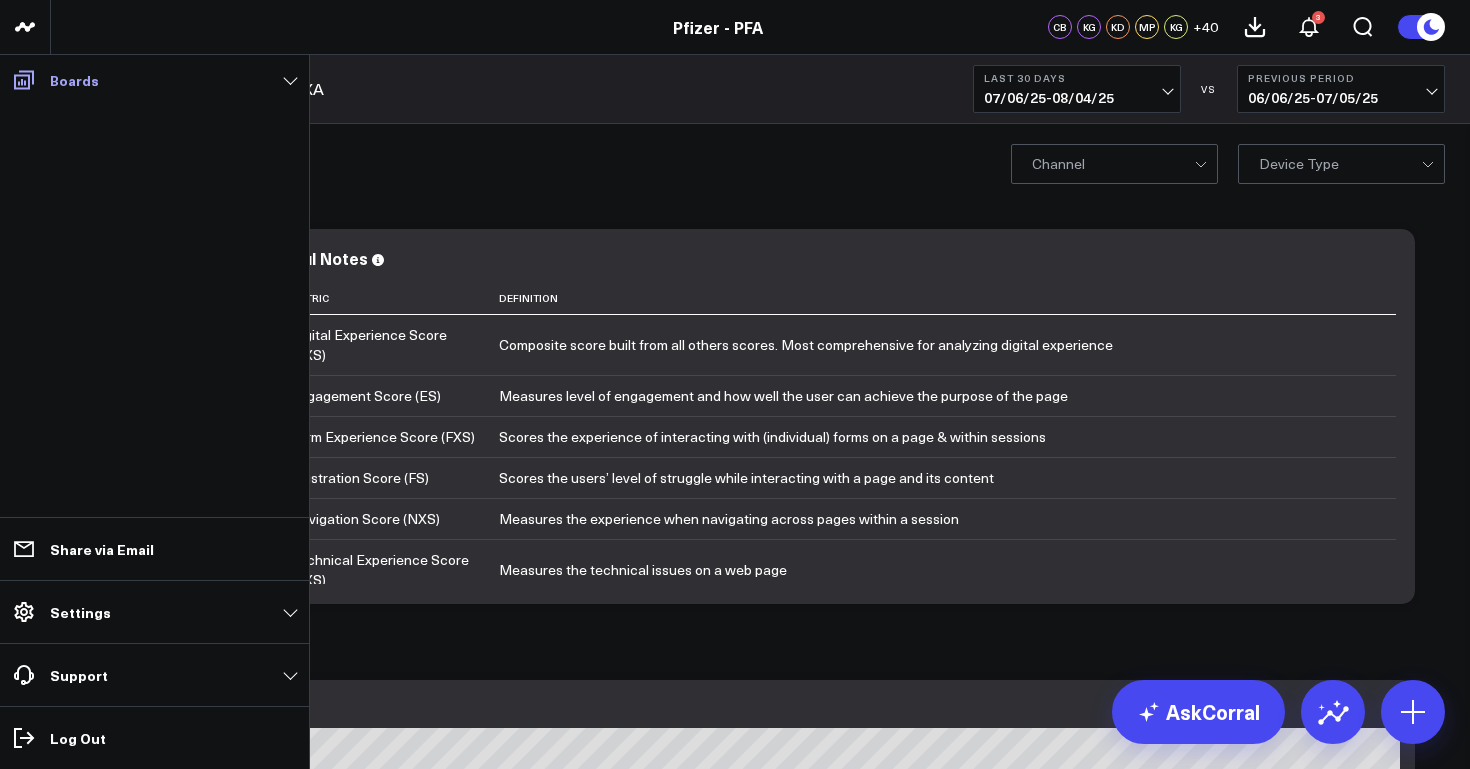 click at bounding box center [24, 80] 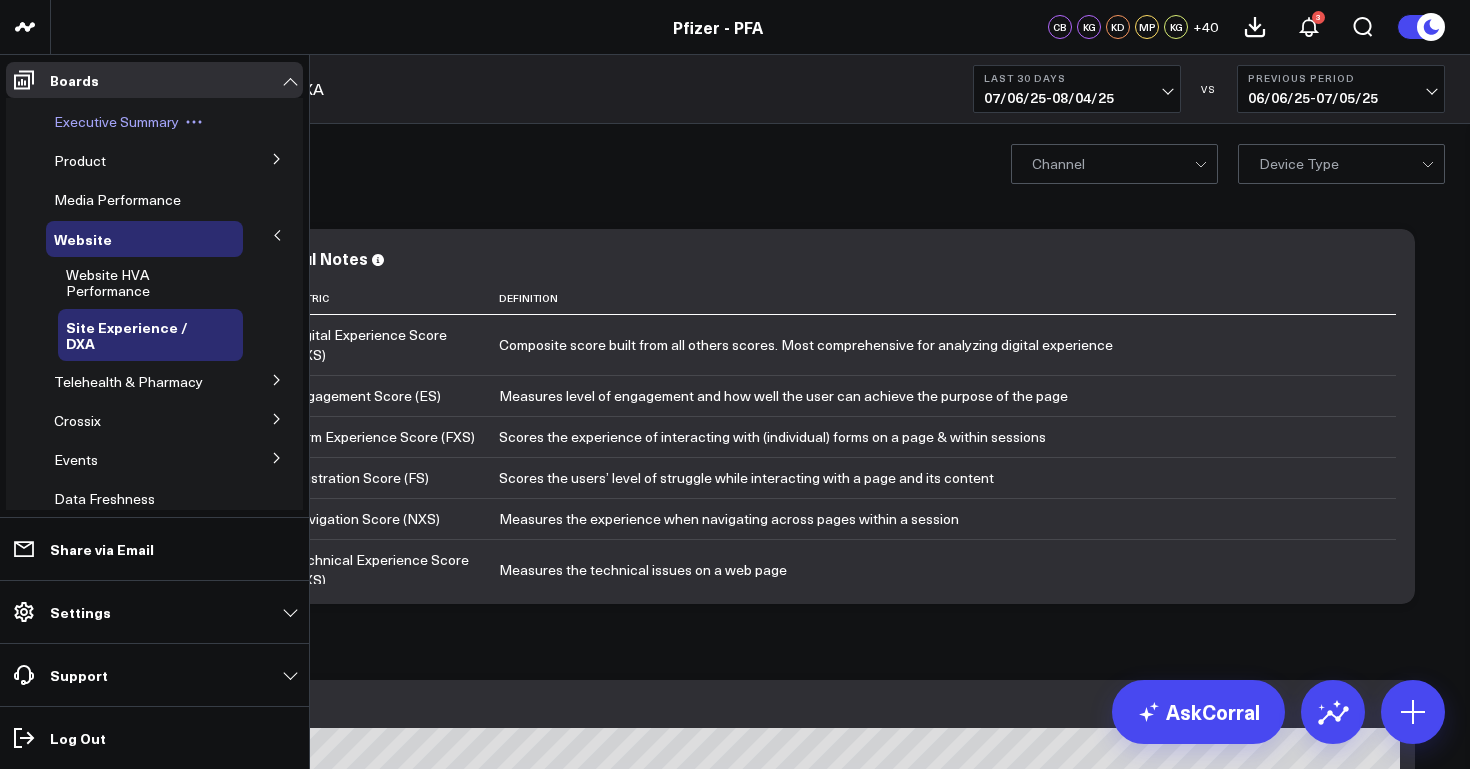 click on "Executive Summary" at bounding box center [116, 121] 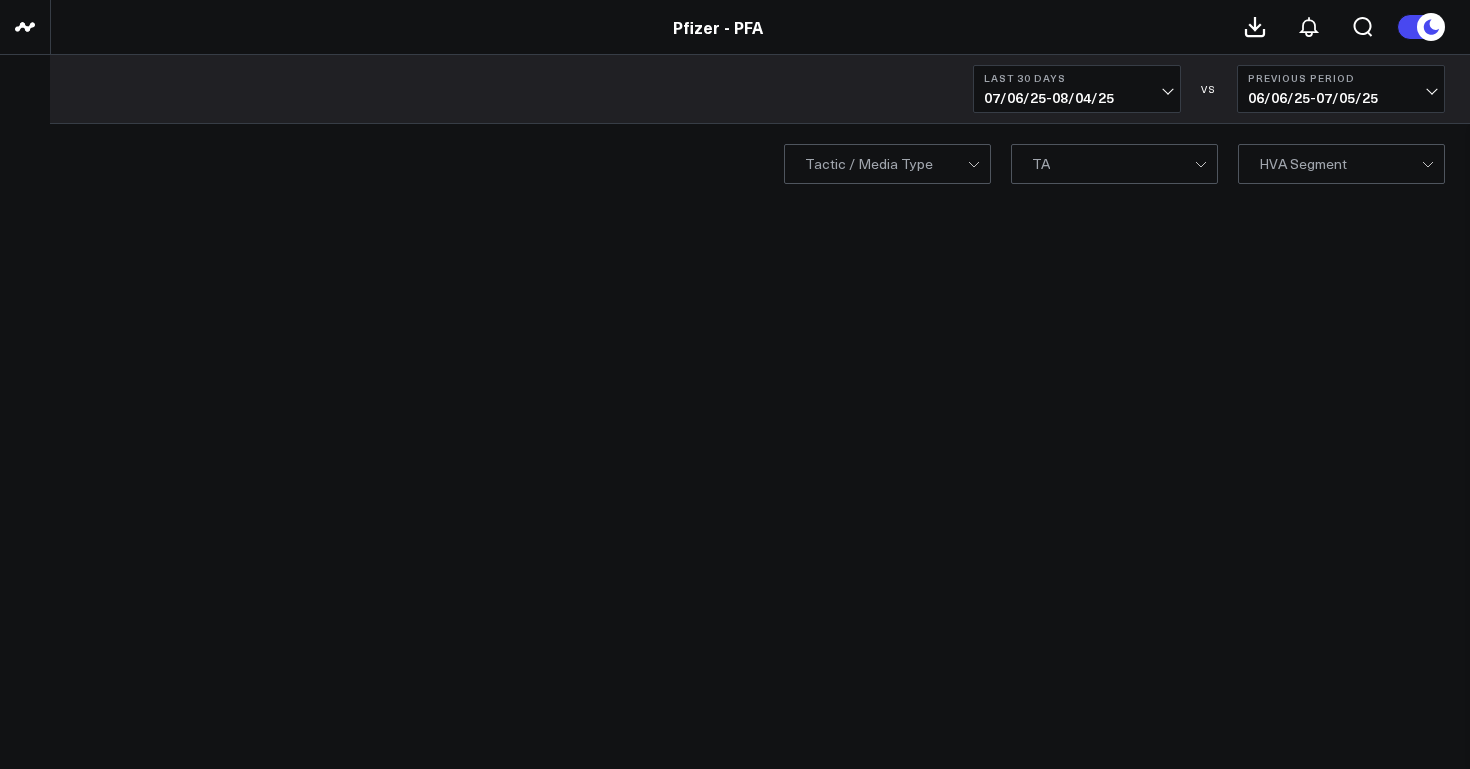 scroll, scrollTop: 0, scrollLeft: 0, axis: both 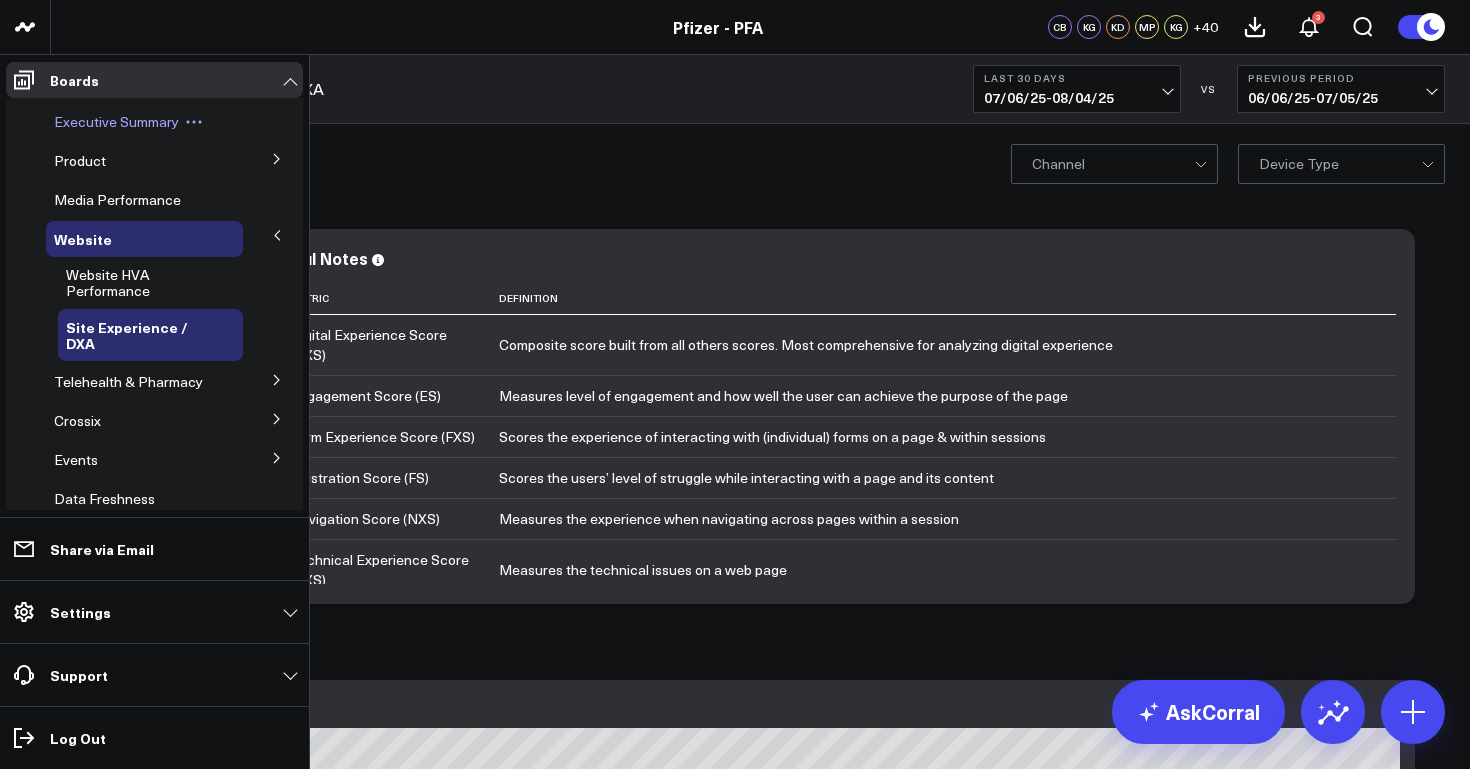 click on "Executive Summary" at bounding box center [116, 121] 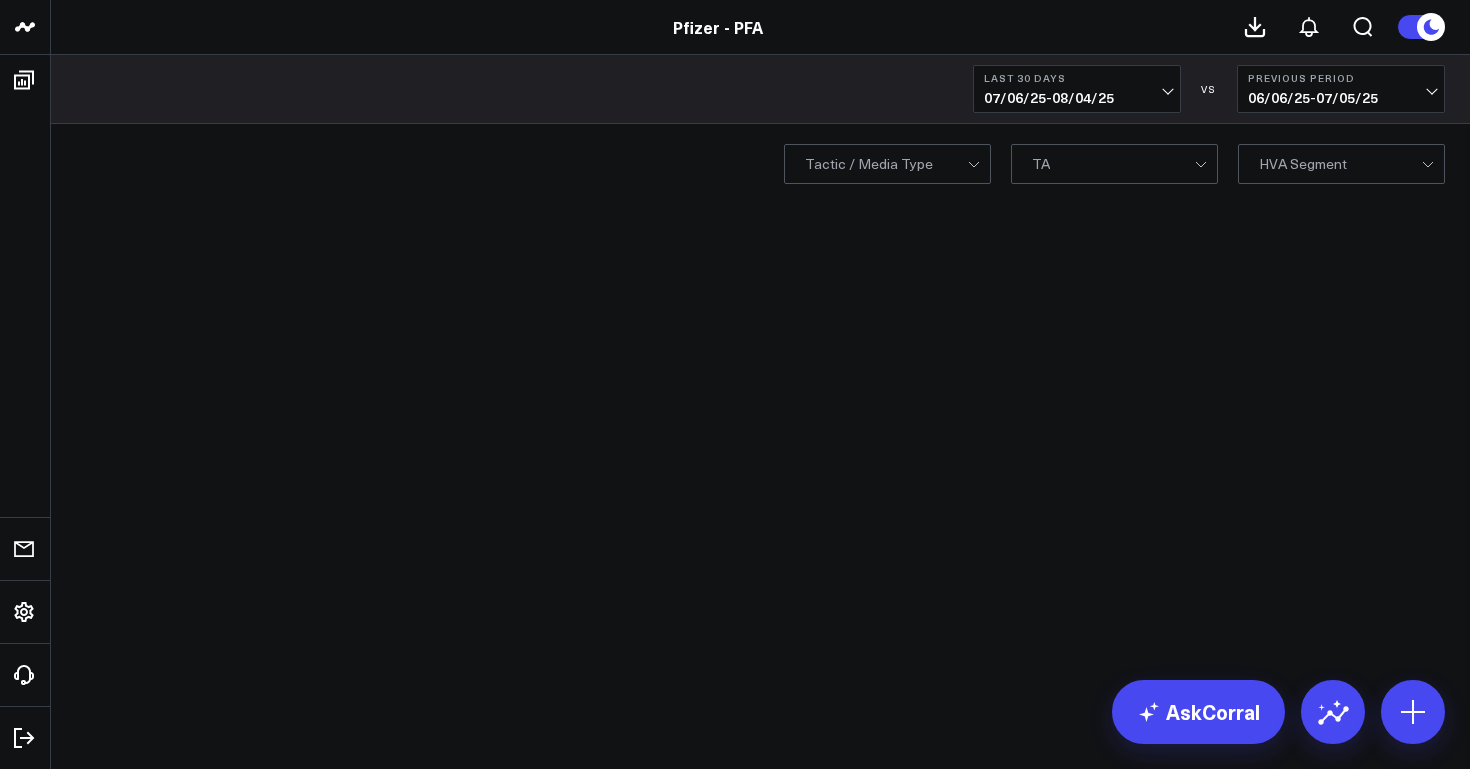 scroll, scrollTop: 0, scrollLeft: 0, axis: both 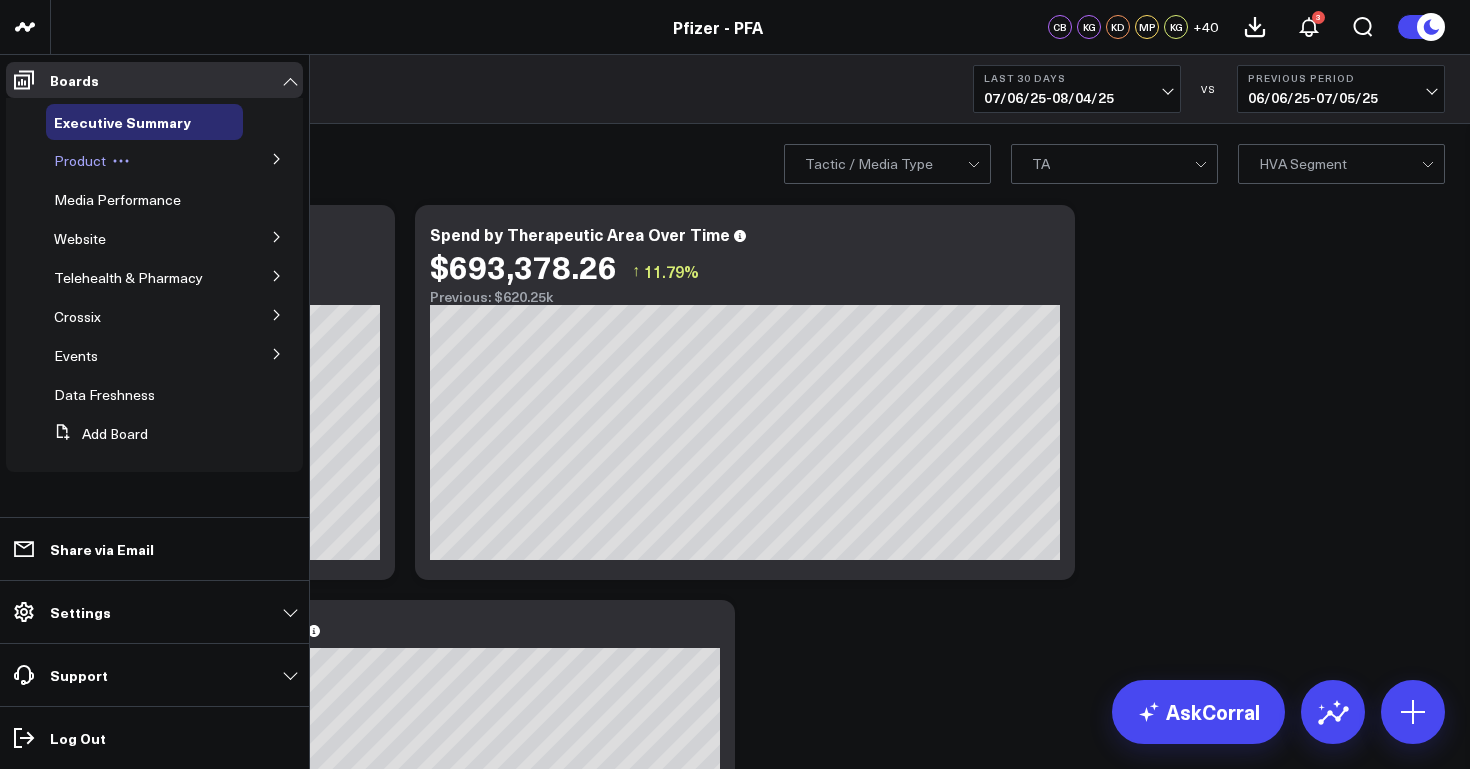 click on "Product" at bounding box center [80, 160] 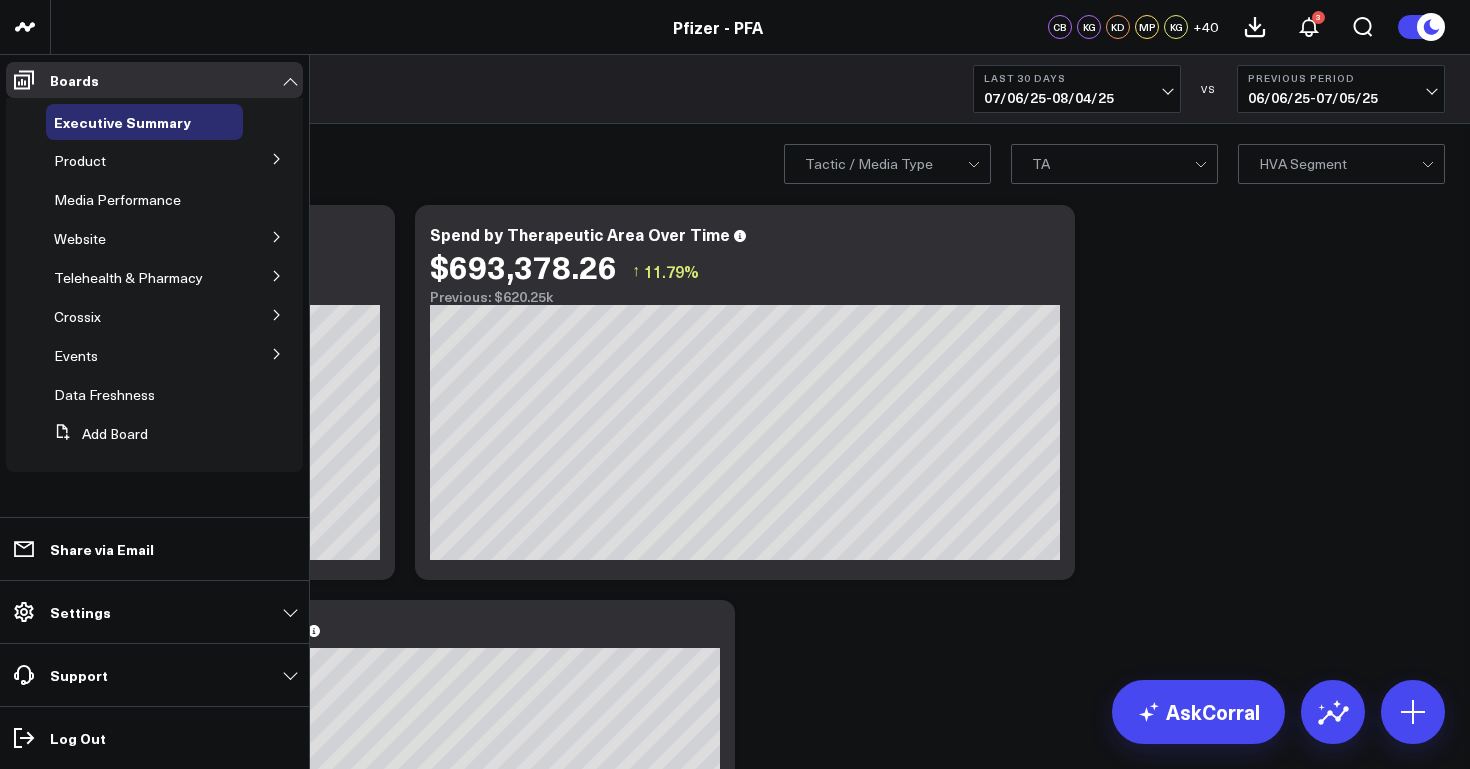 click at bounding box center (277, 158) 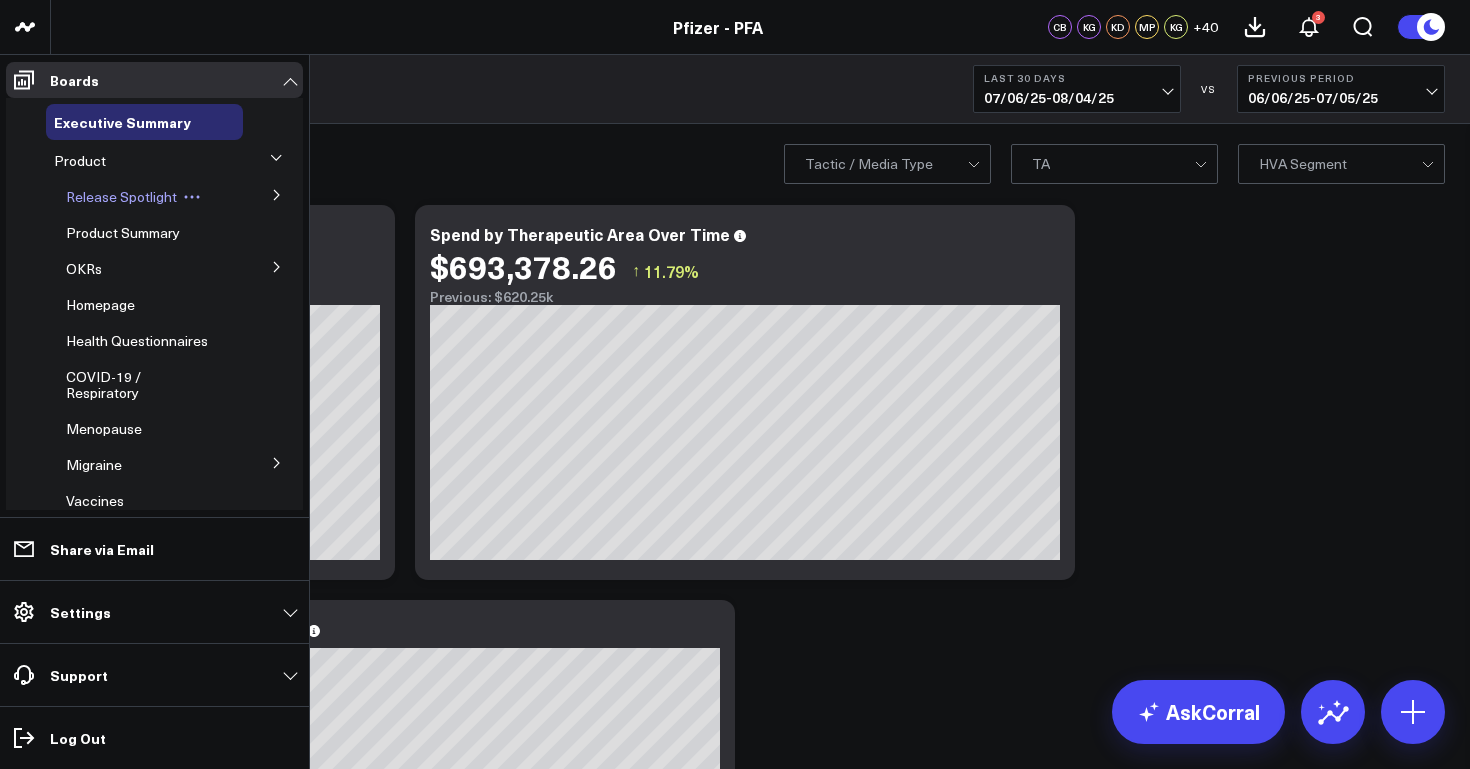 click on "Release Spotlight" at bounding box center [121, 196] 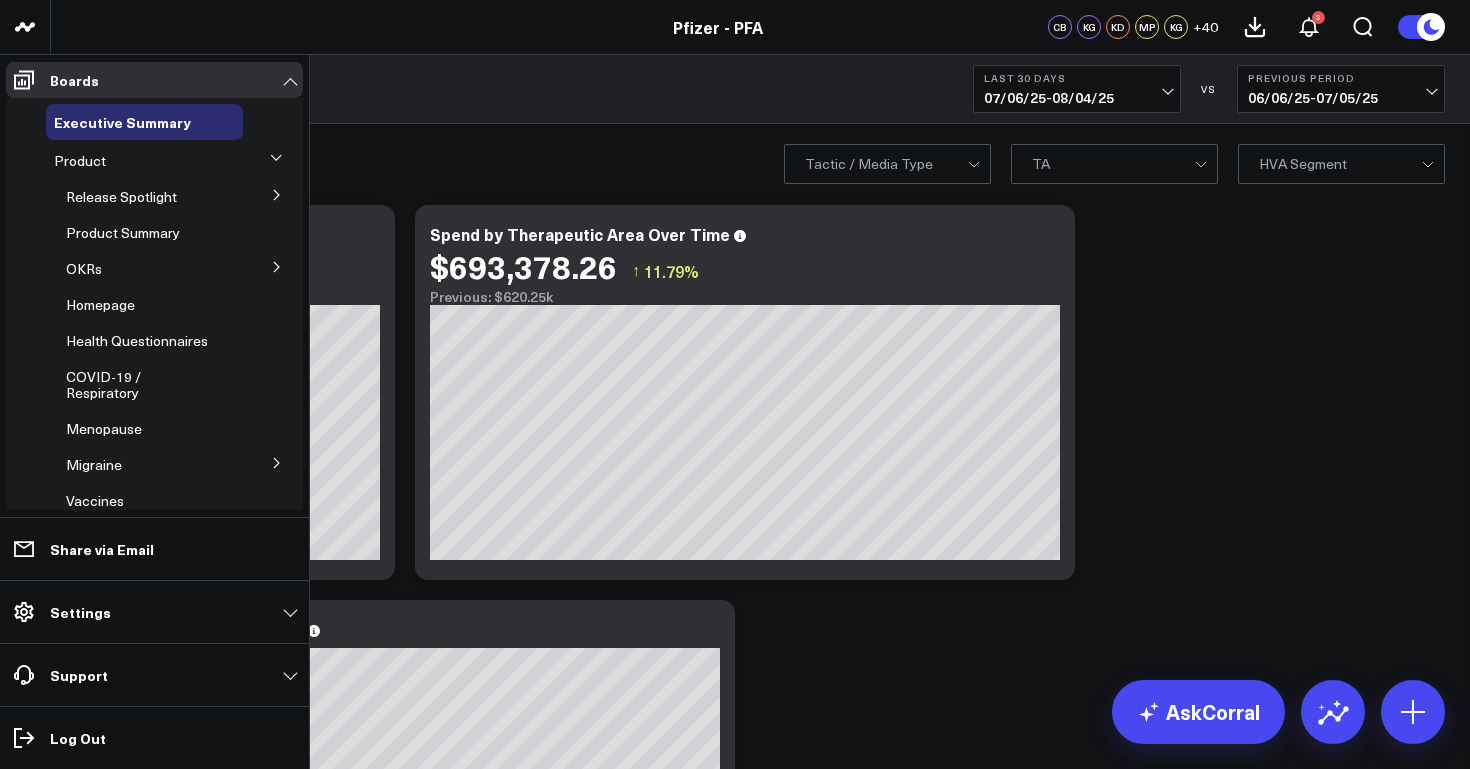click 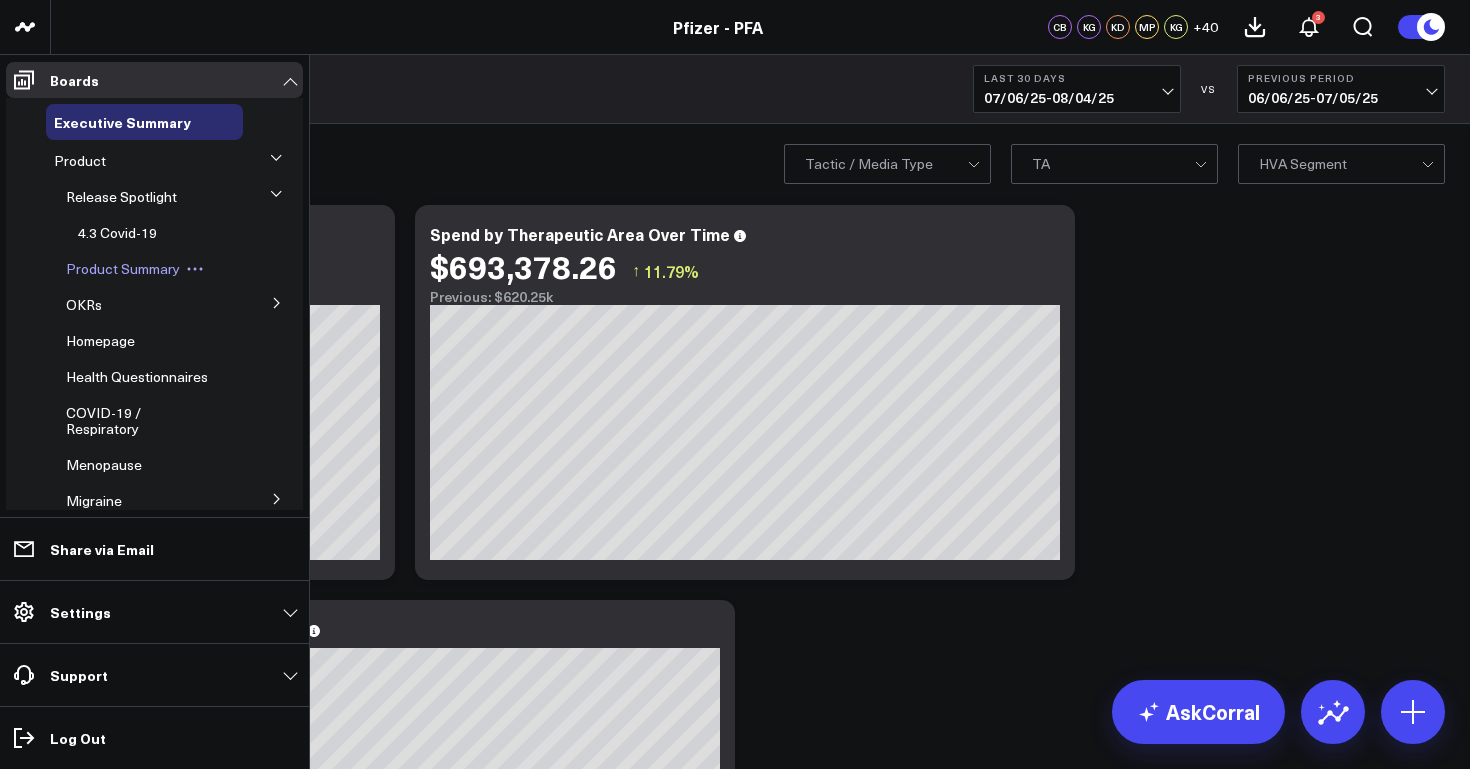 click on "Product Summary" at bounding box center [123, 268] 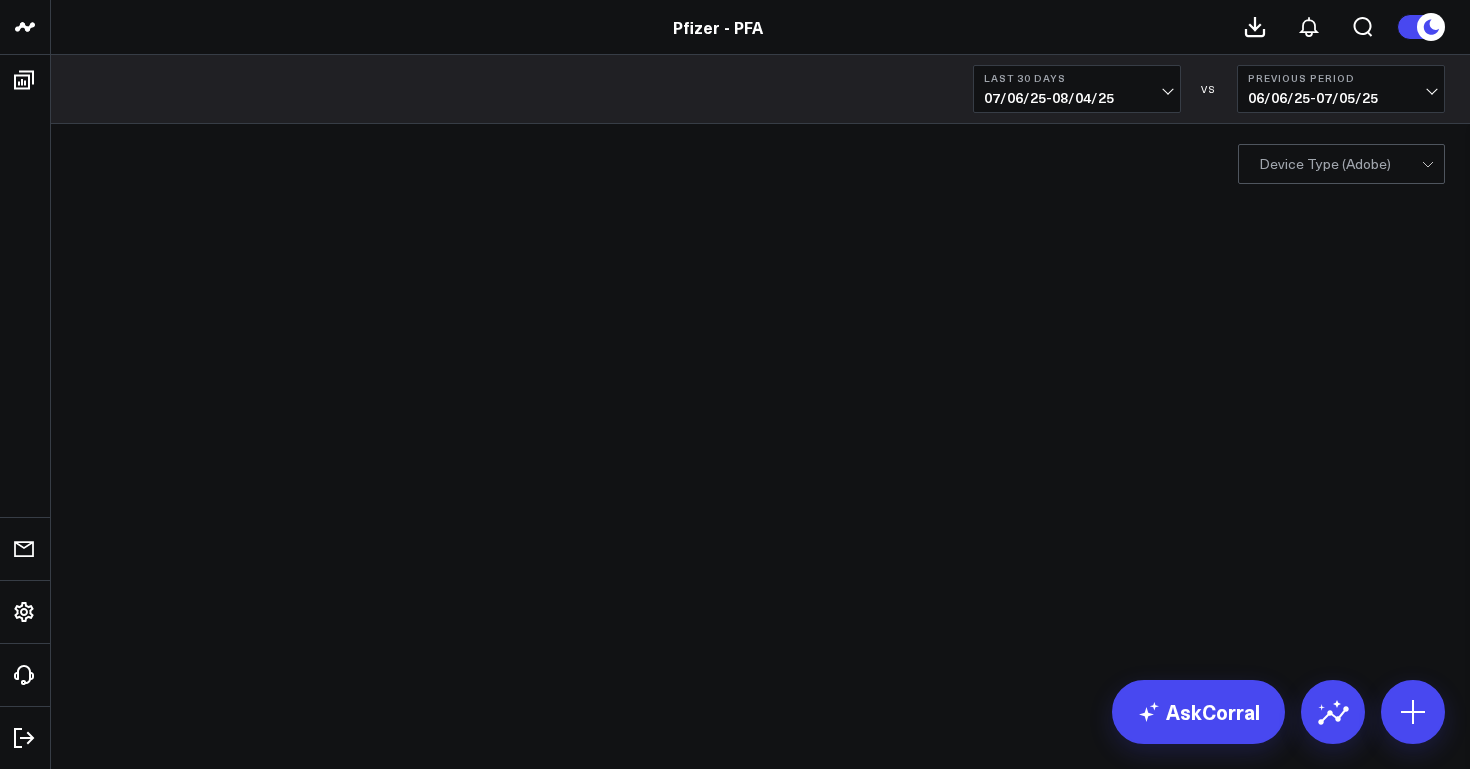 scroll, scrollTop: 0, scrollLeft: 0, axis: both 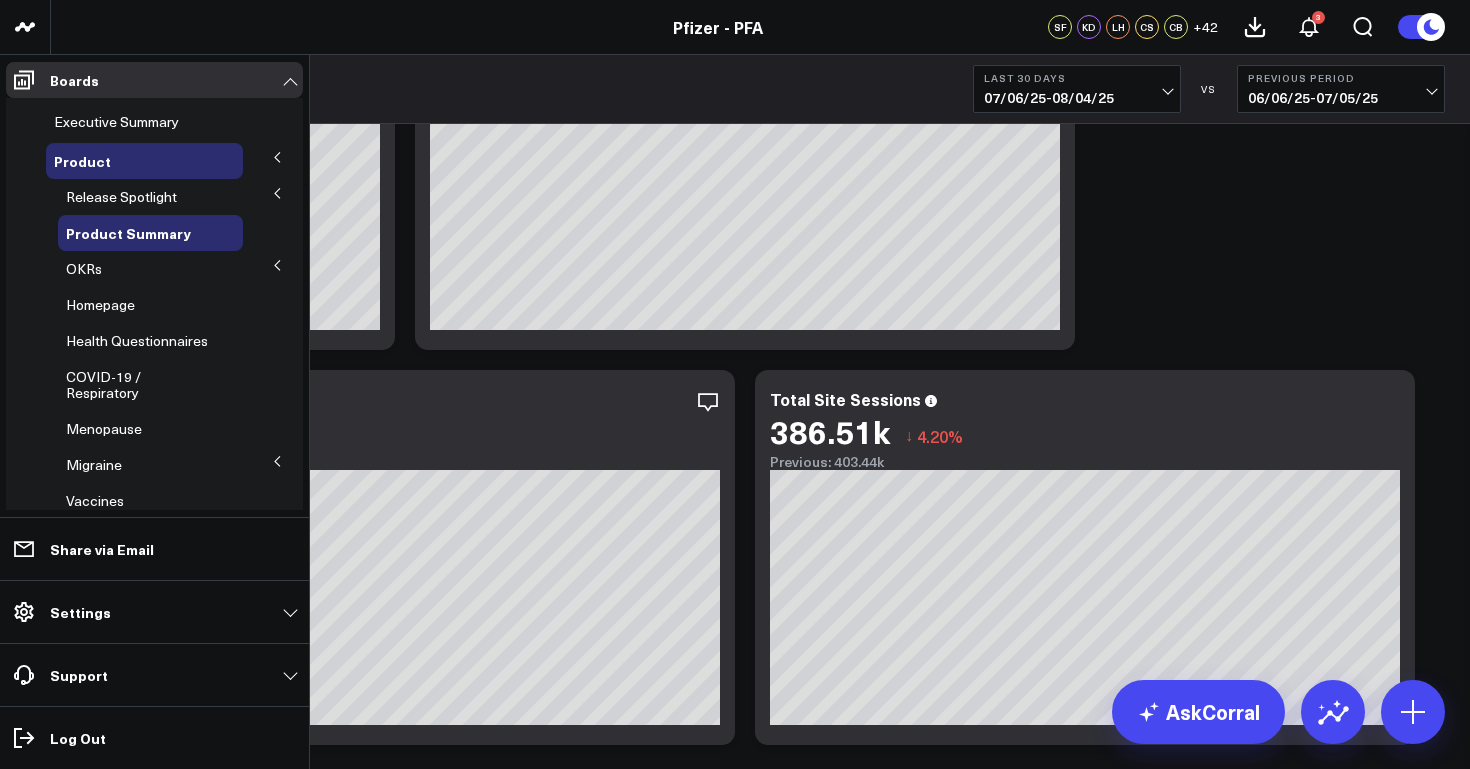 click 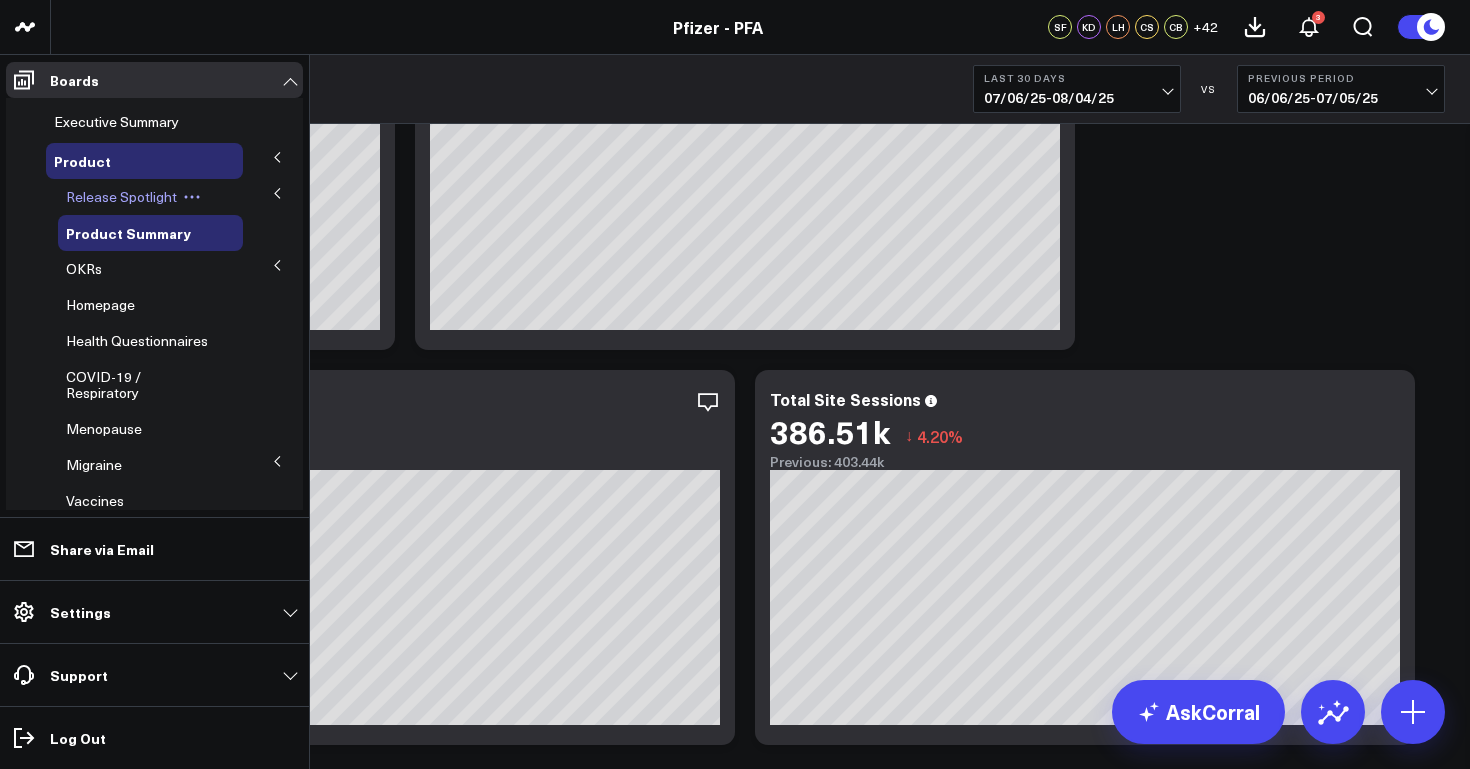 click on "Release Spotlight" at bounding box center [121, 196] 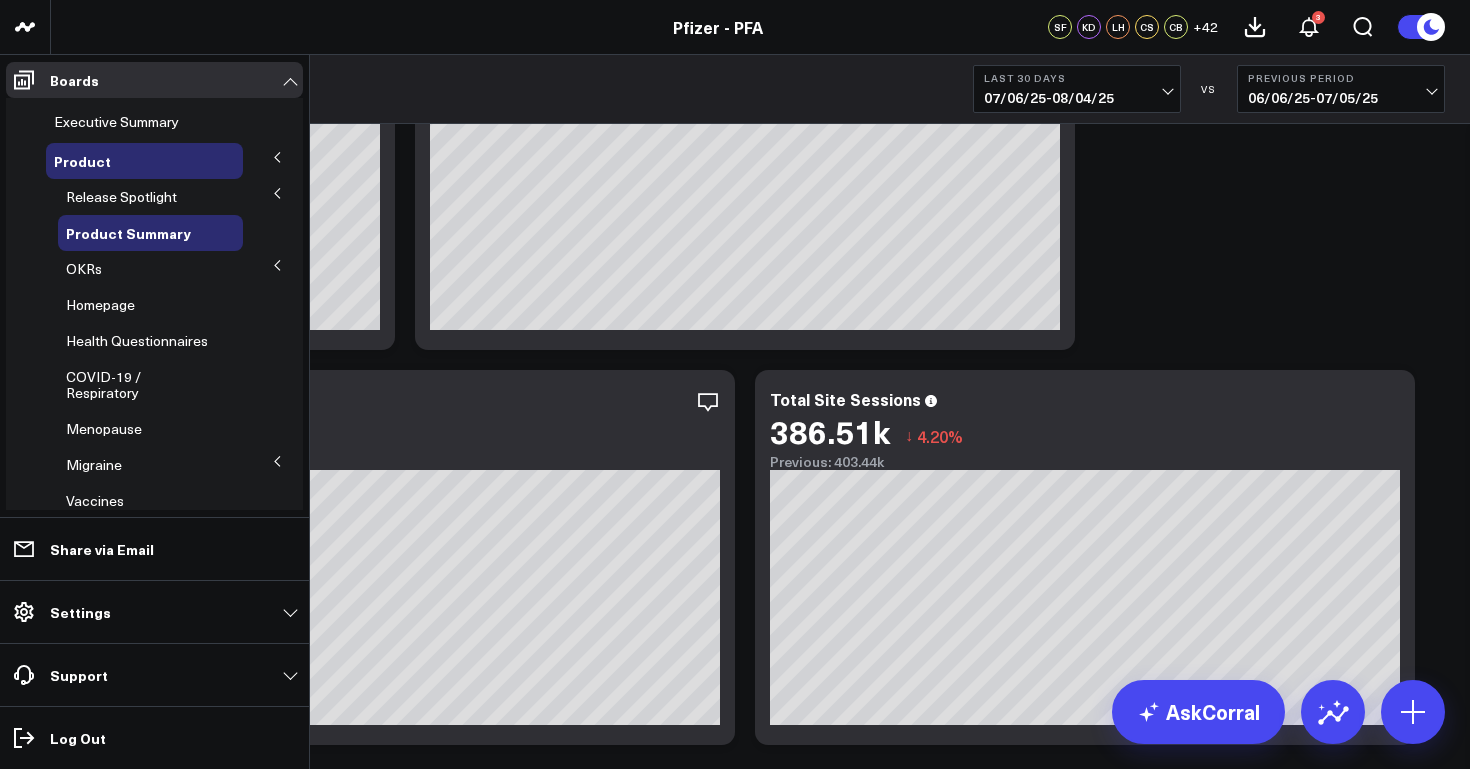 click 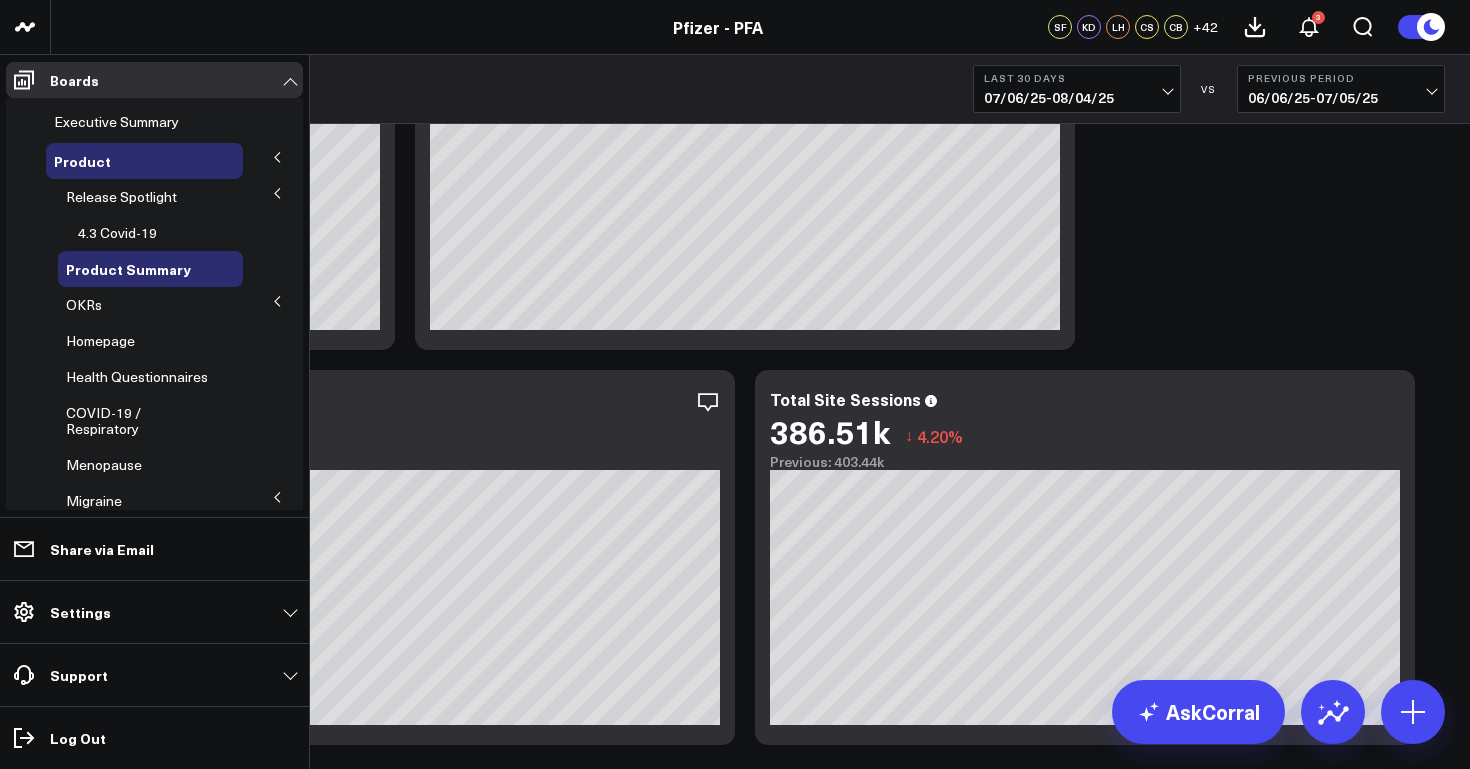 click 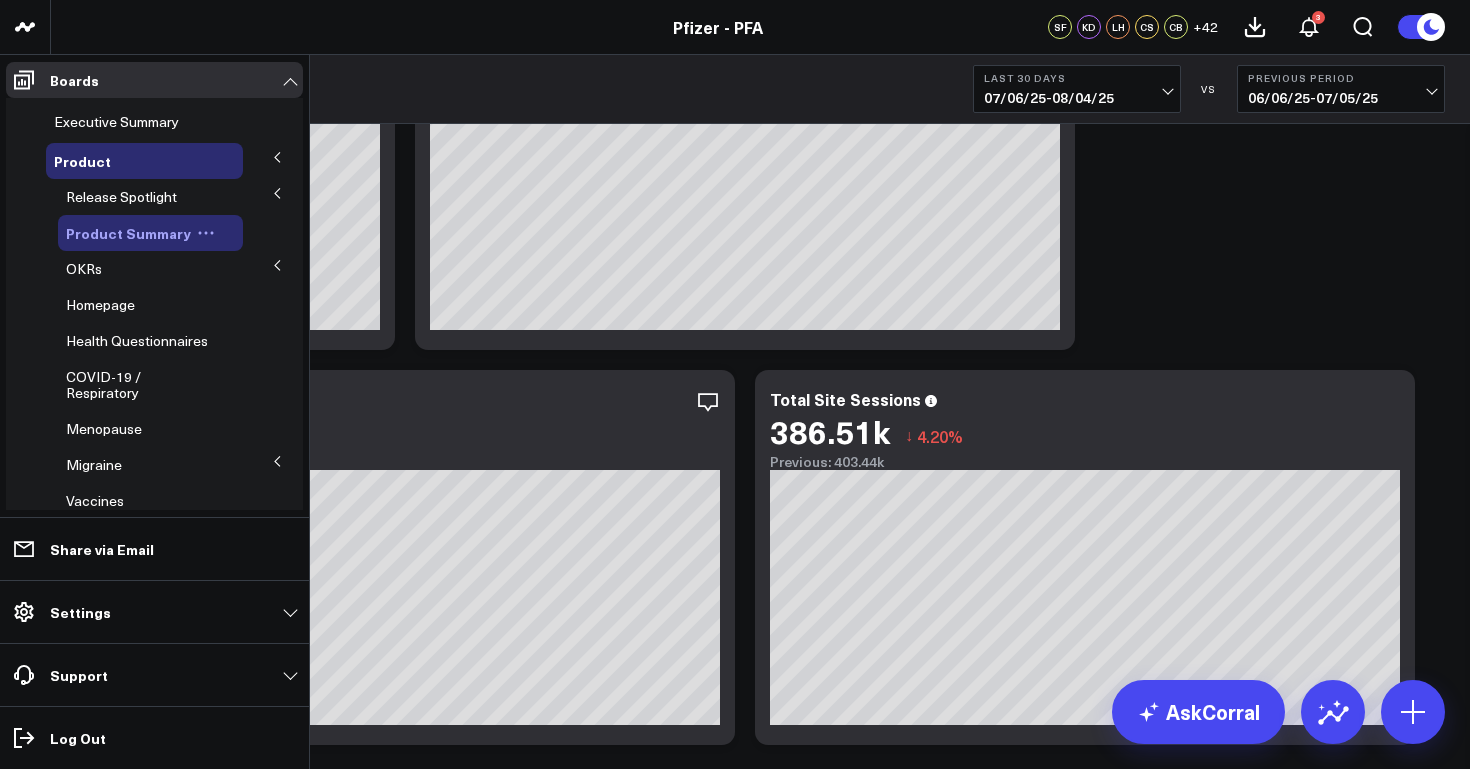 click on "Product Summary" at bounding box center (128, 233) 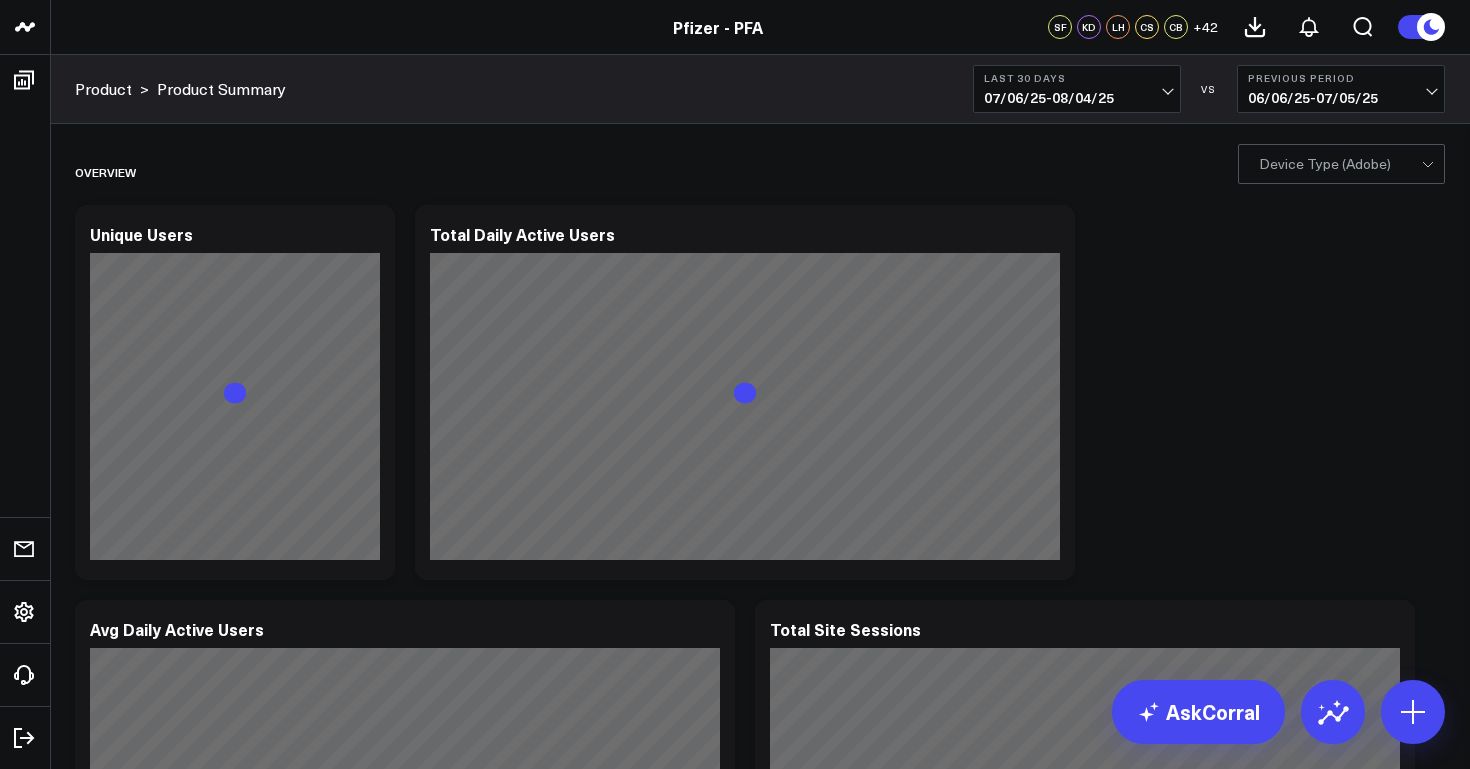 scroll, scrollTop: 0, scrollLeft: 0, axis: both 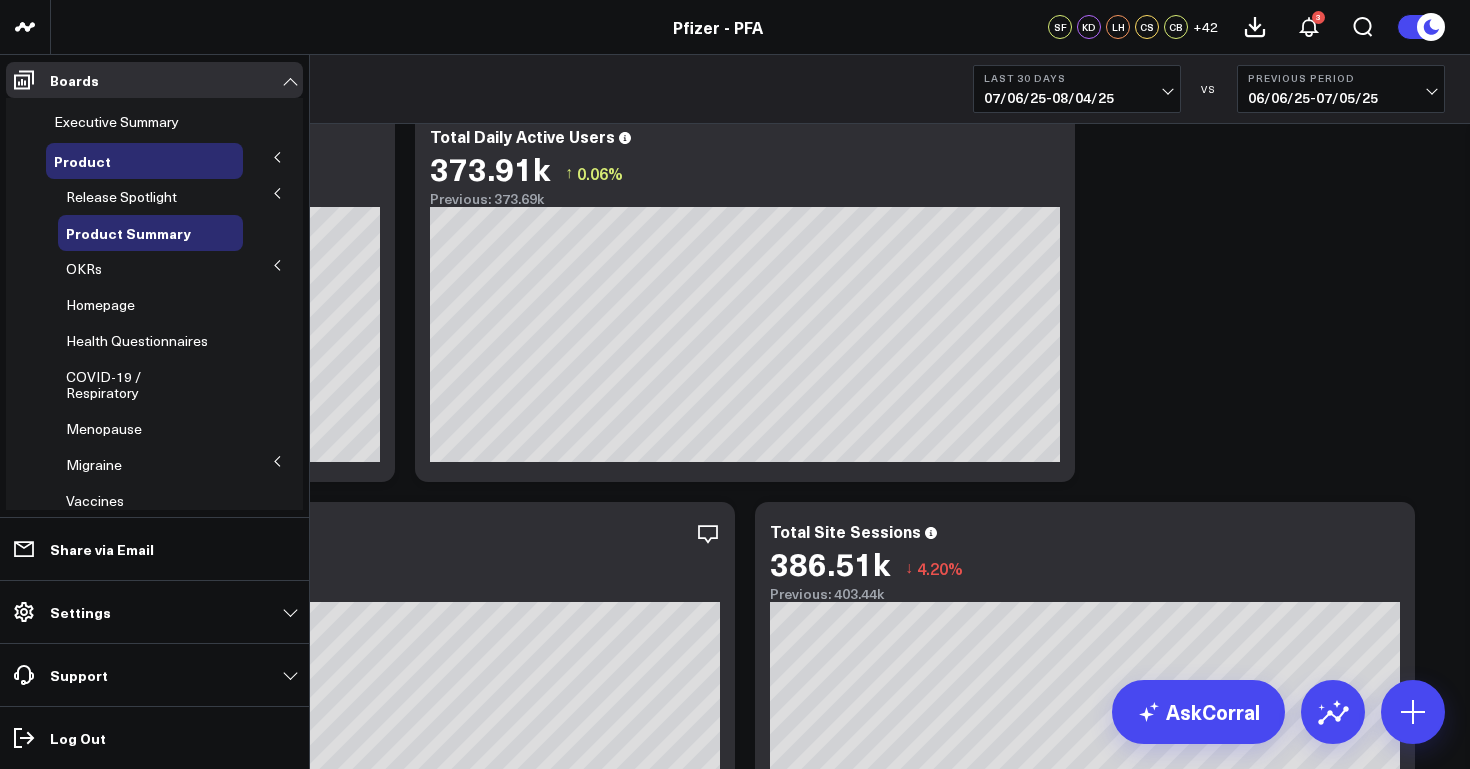 click 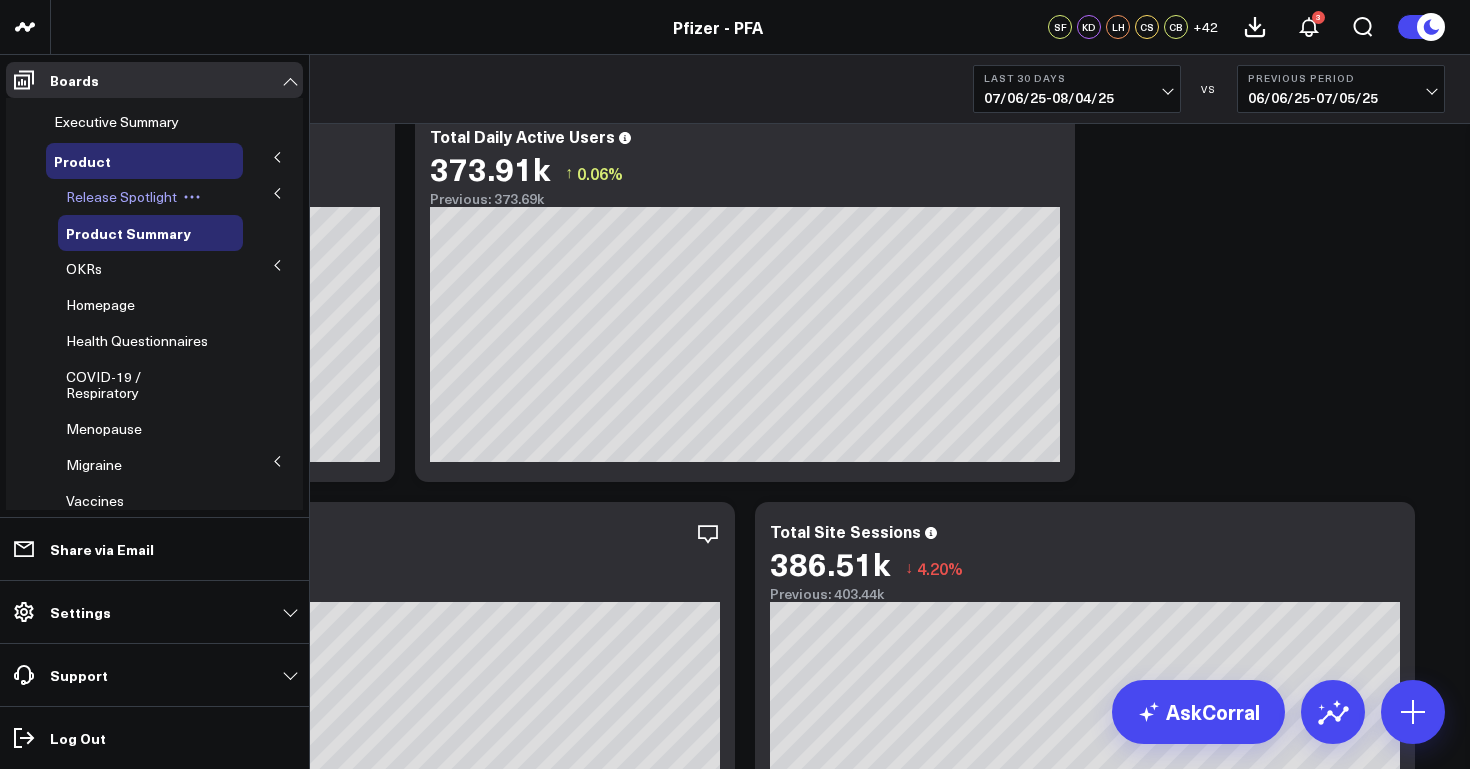 click on "Release Spotlight" at bounding box center [121, 196] 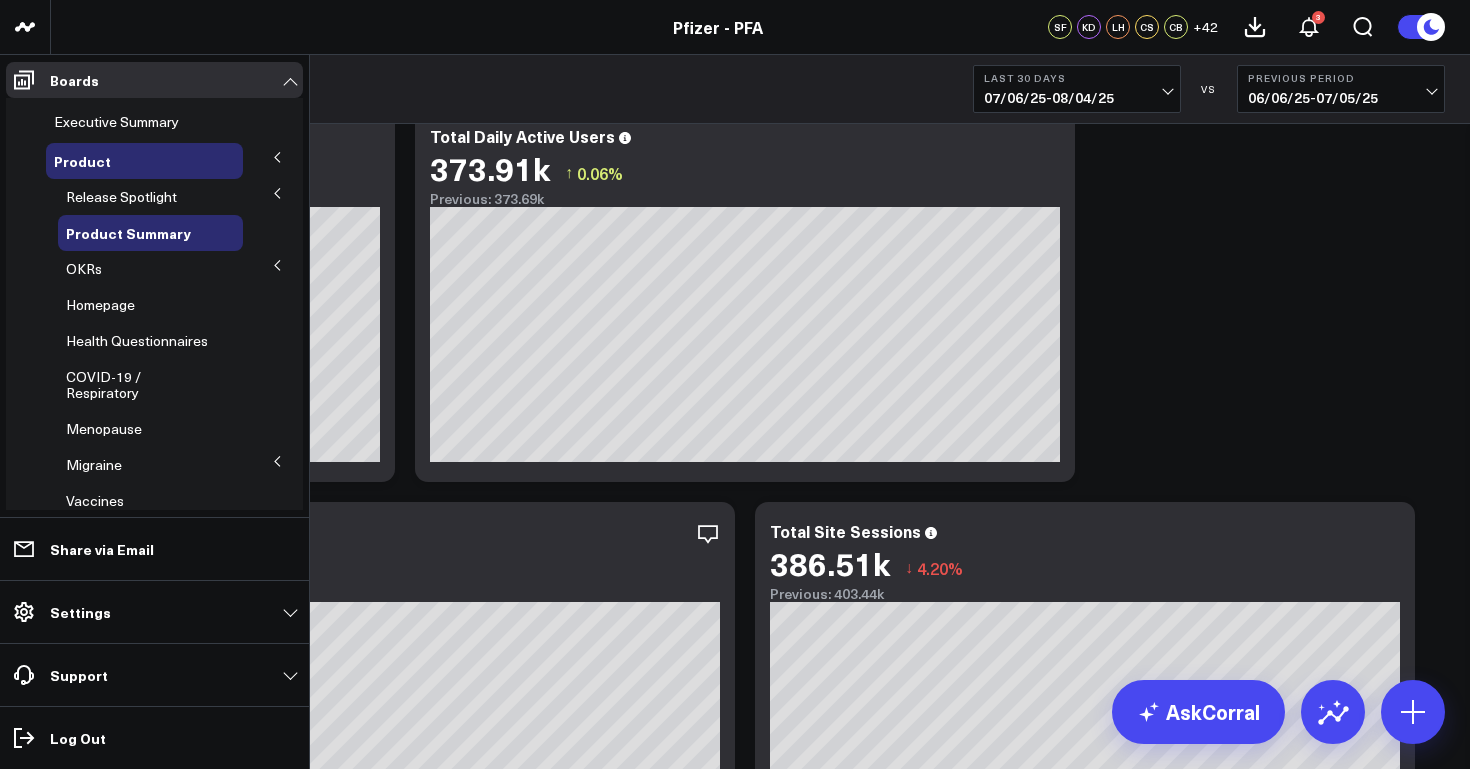 click 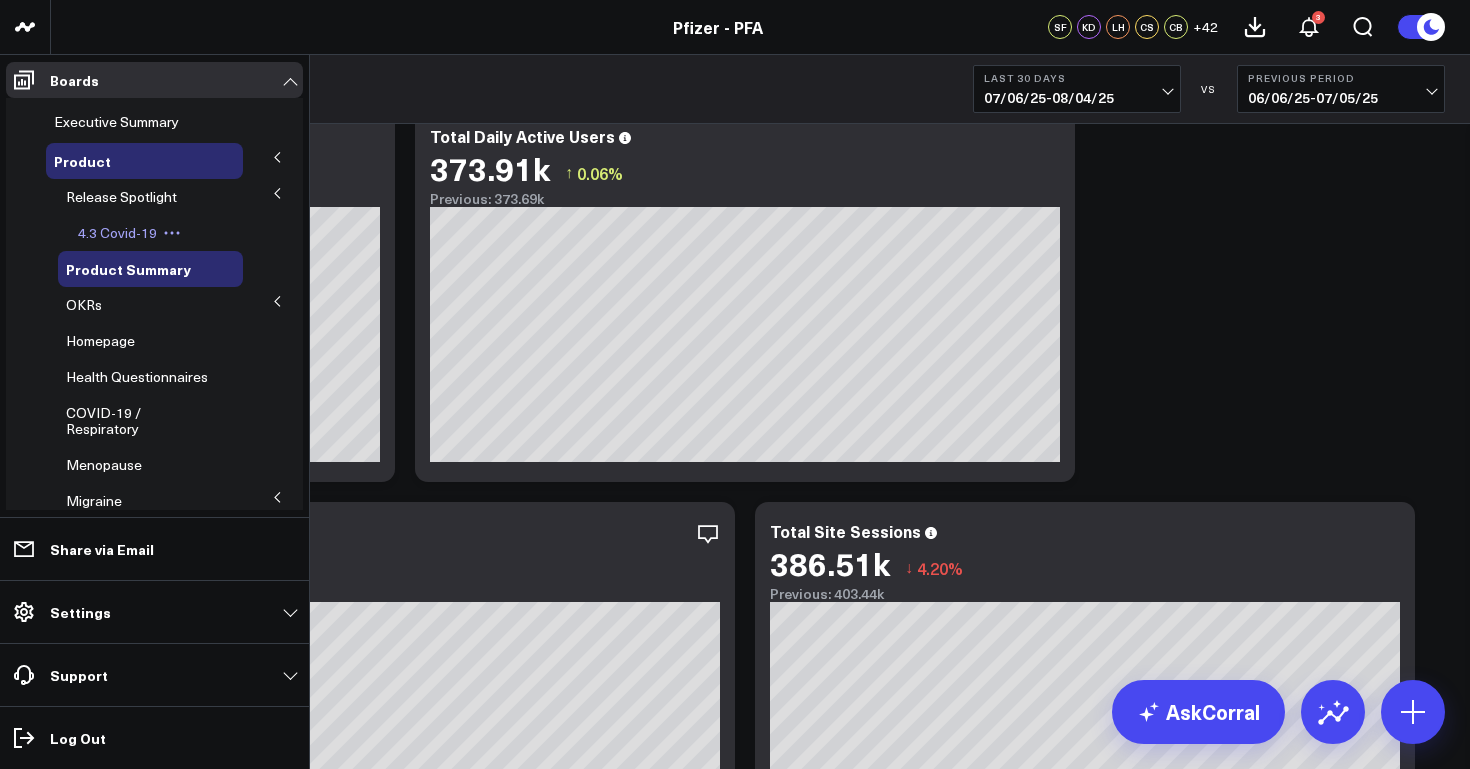 click on "4.3 Covid-19" at bounding box center [117, 232] 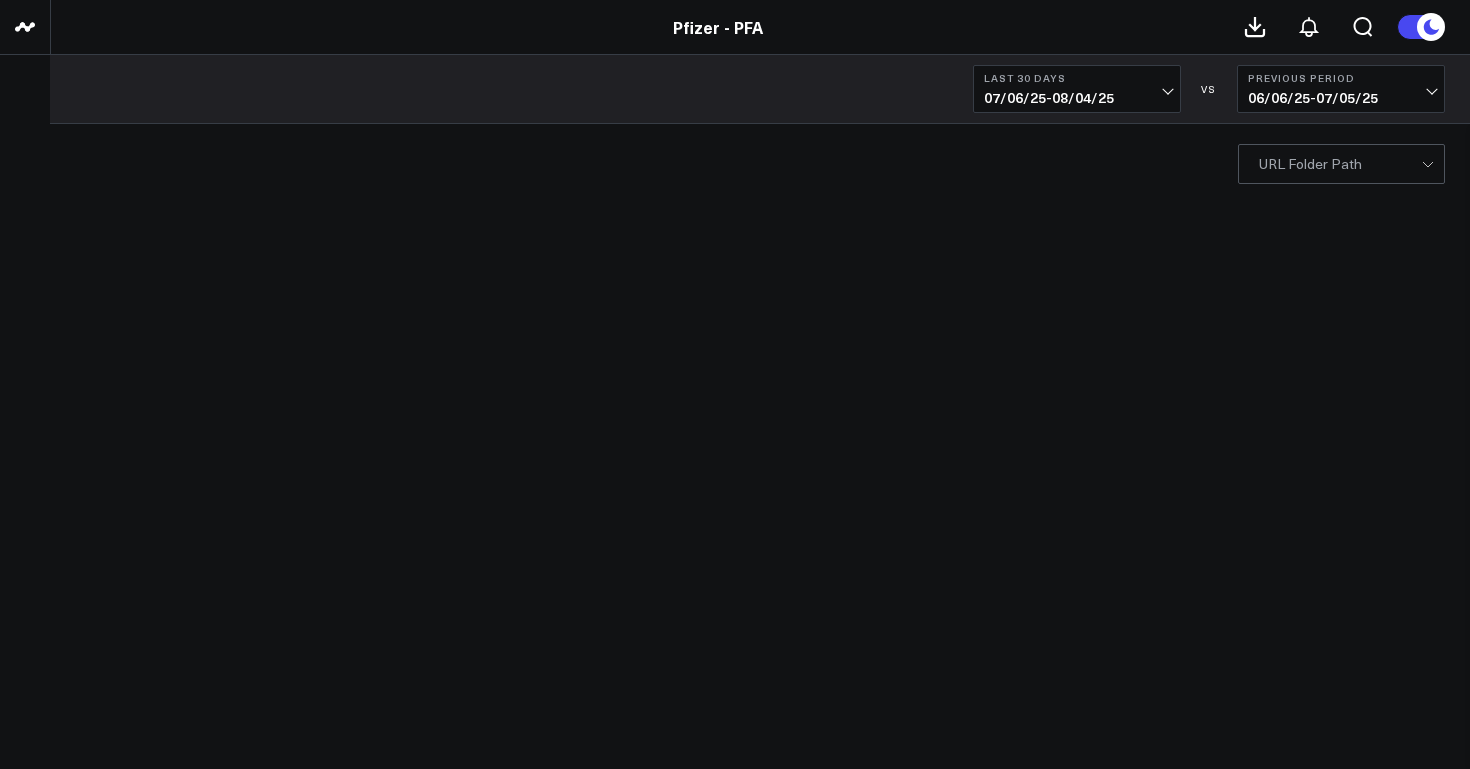 scroll, scrollTop: 0, scrollLeft: 0, axis: both 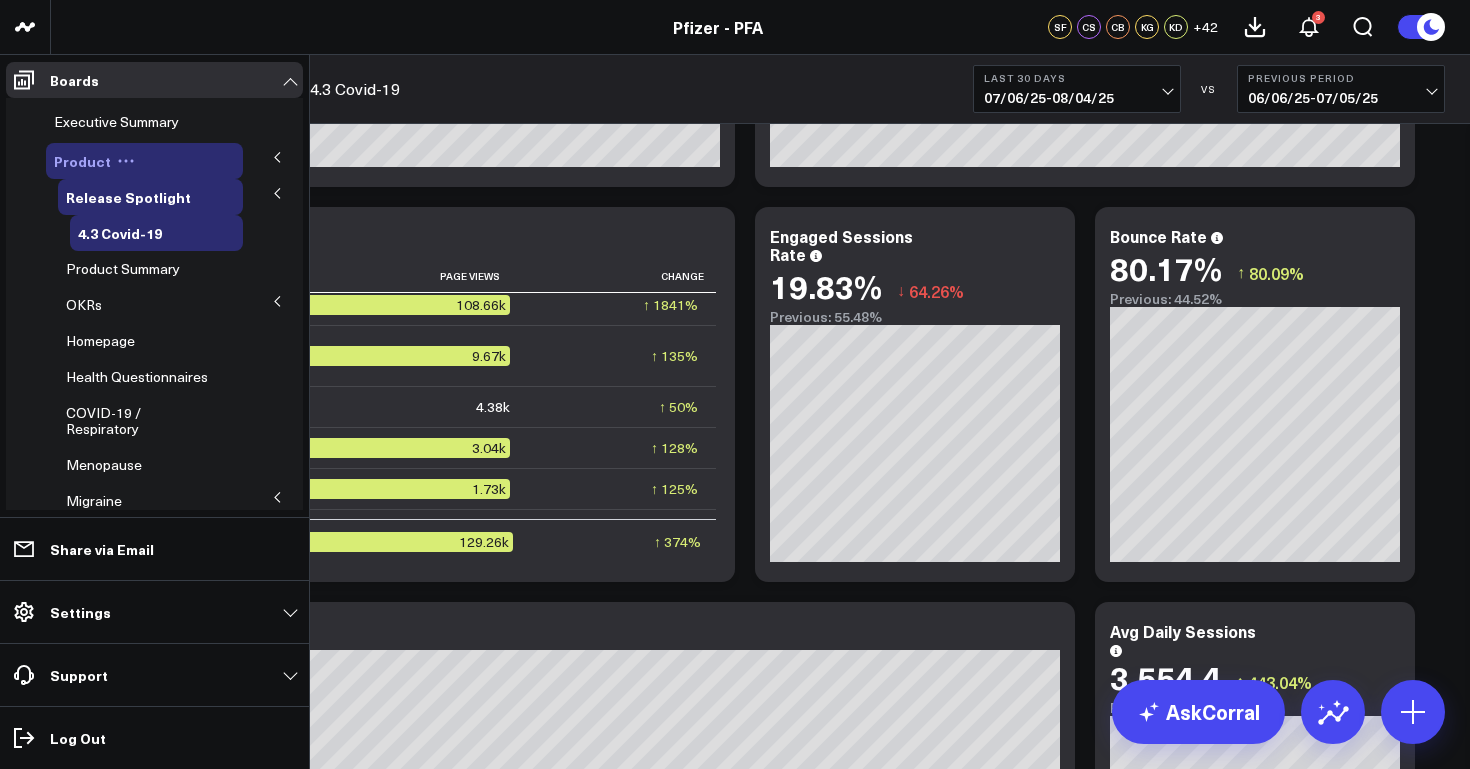 click on "Product" at bounding box center (82, 161) 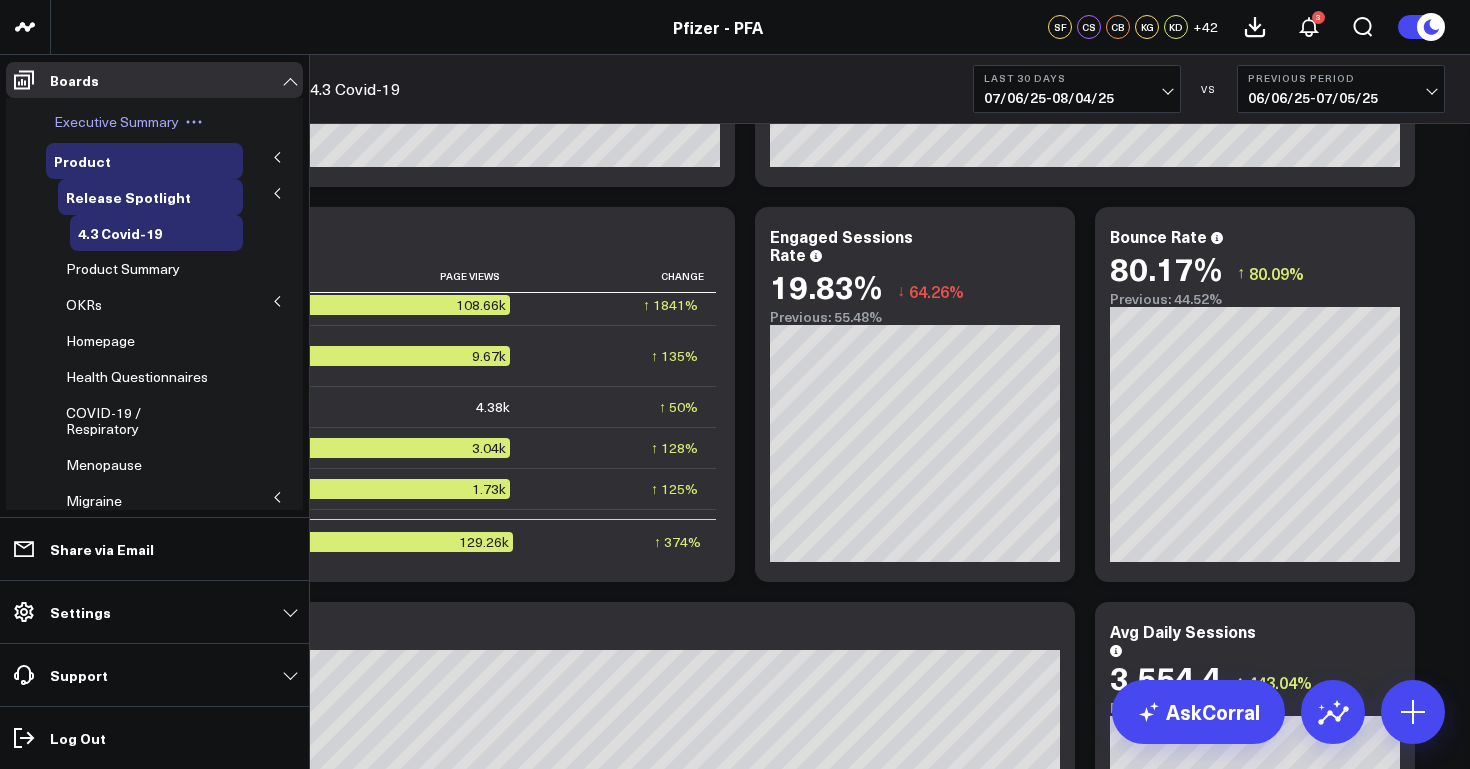 click on "Executive Summary" at bounding box center [116, 121] 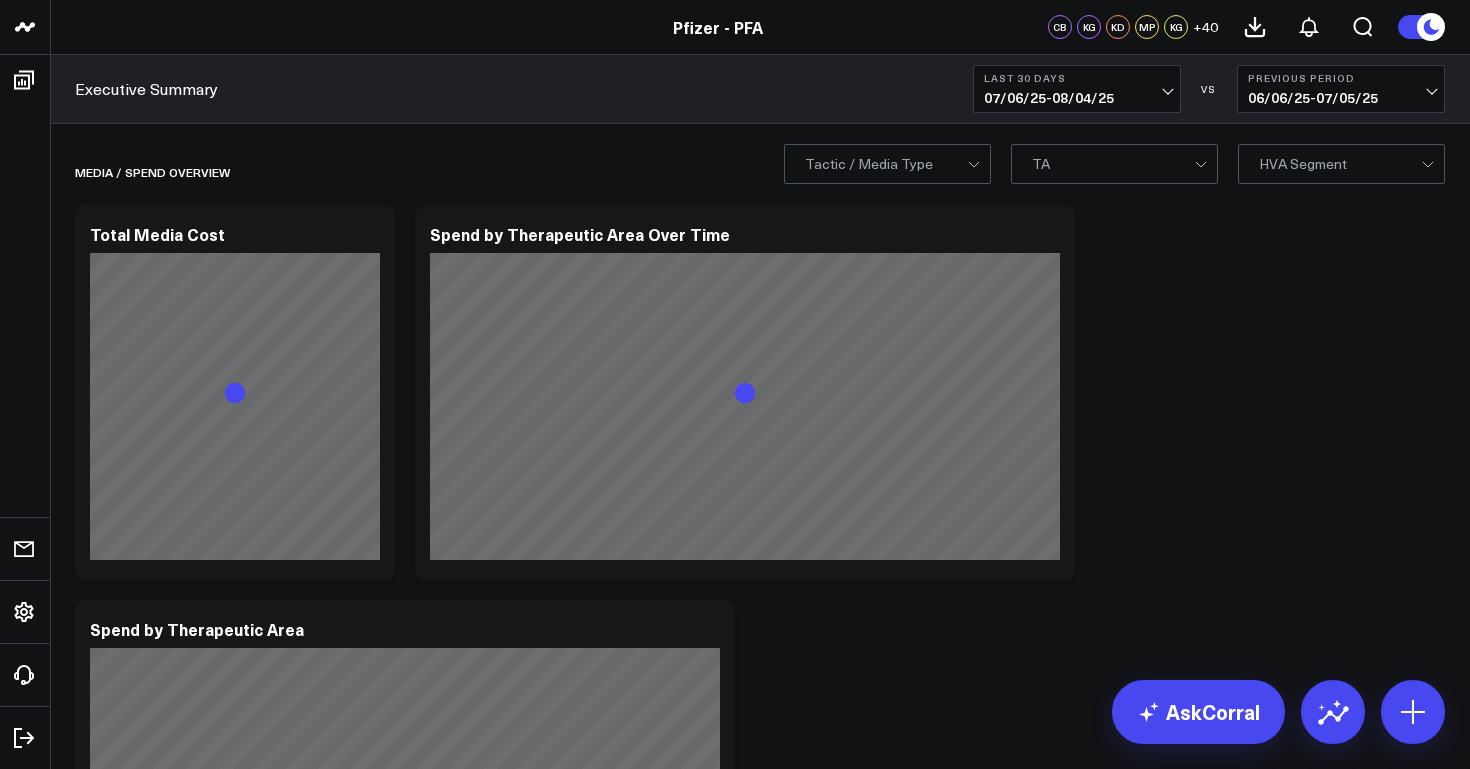 scroll, scrollTop: 0, scrollLeft: 0, axis: both 